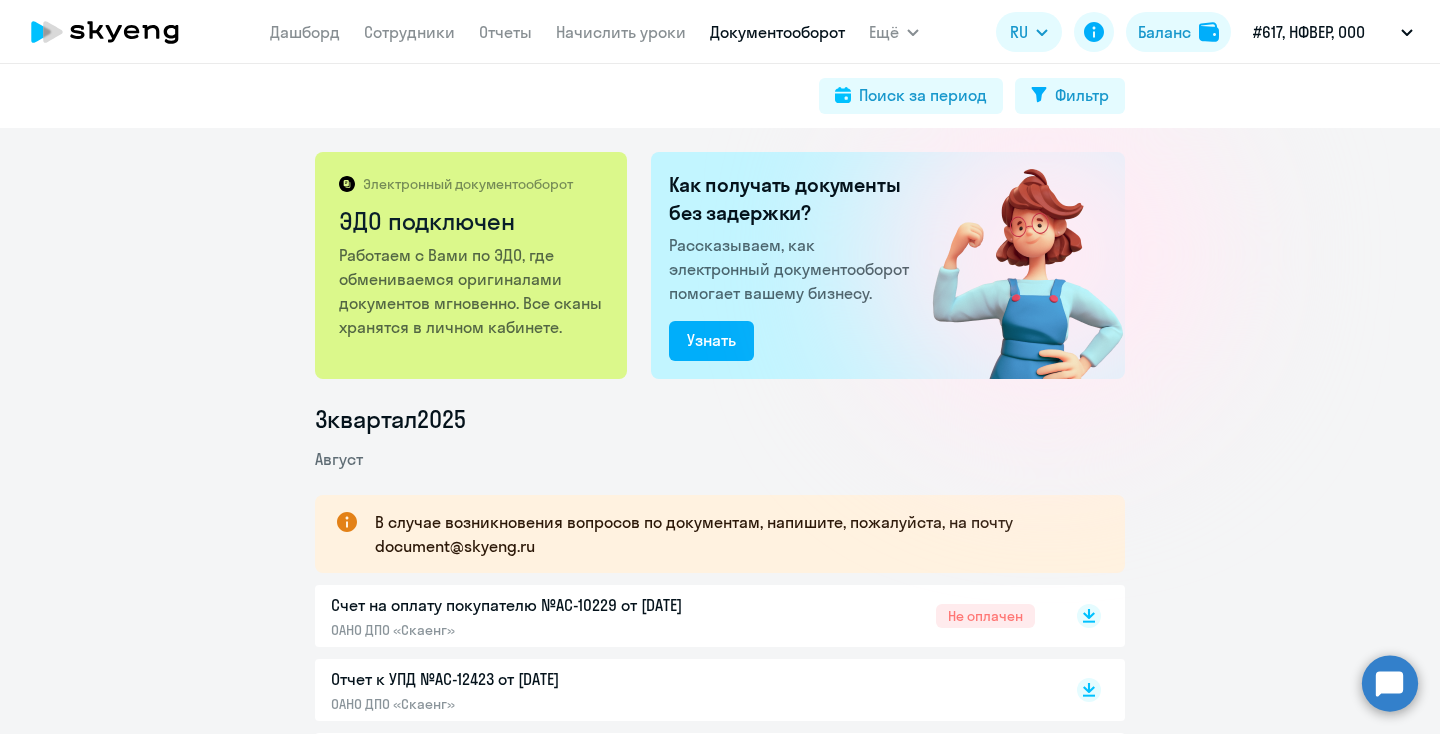 scroll, scrollTop: 0, scrollLeft: 0, axis: both 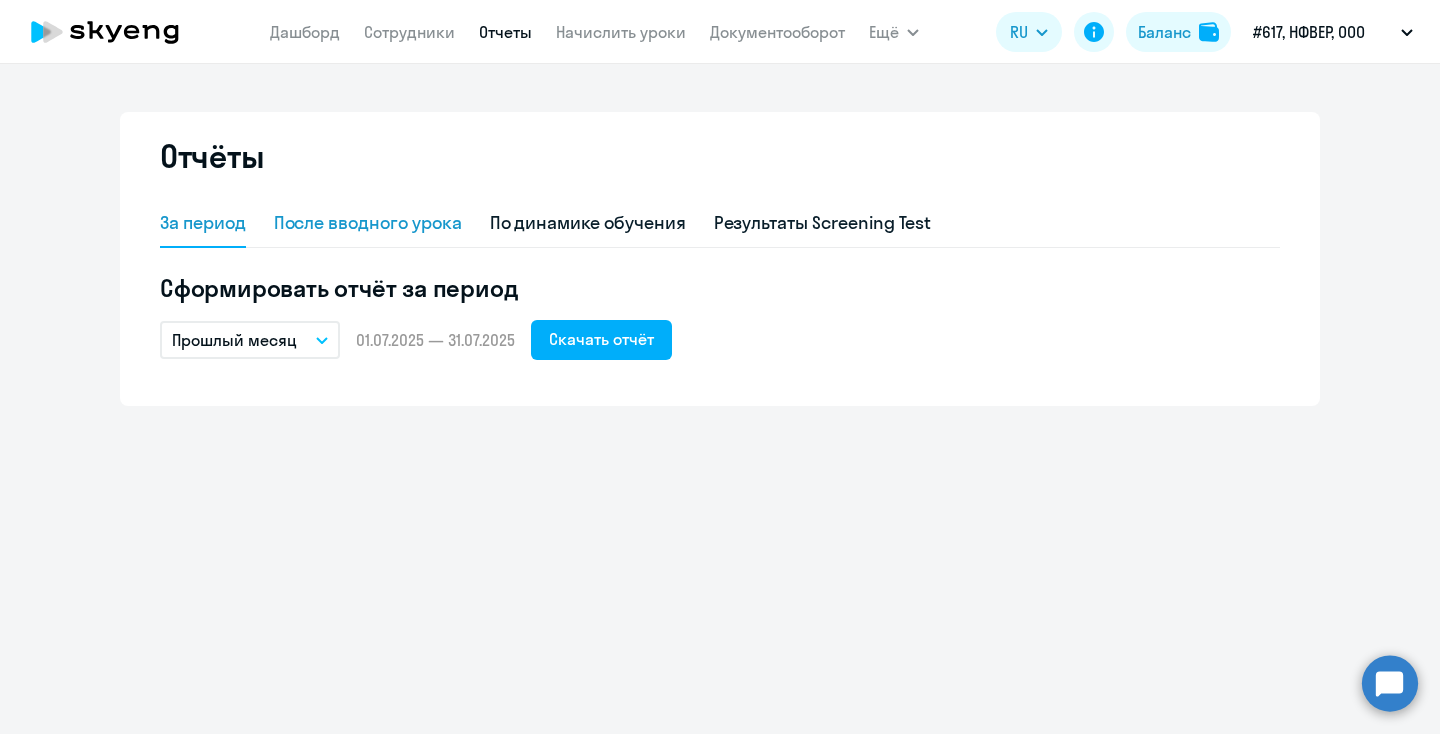 click on "После вводного урока" 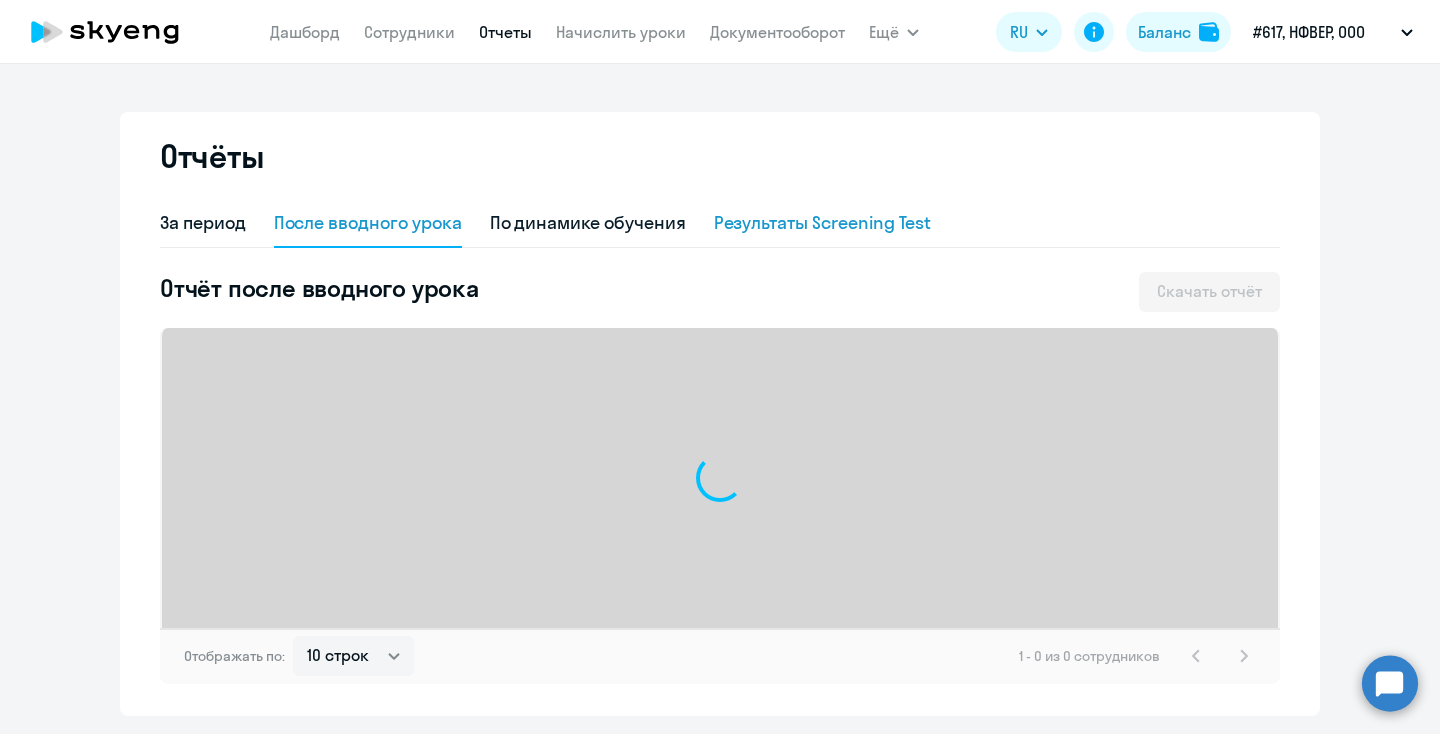 click on "Результаты Screening Test" 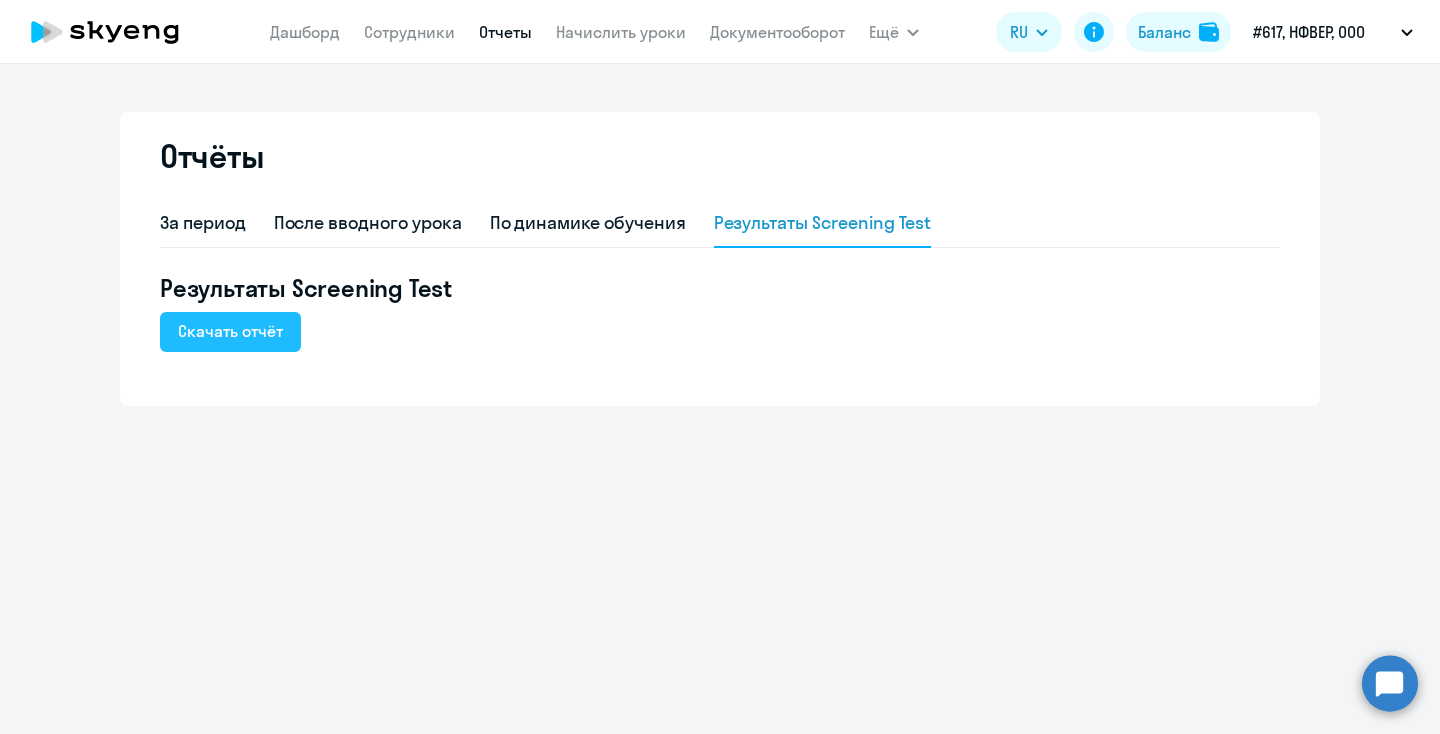 click on "Скачать отчёт" 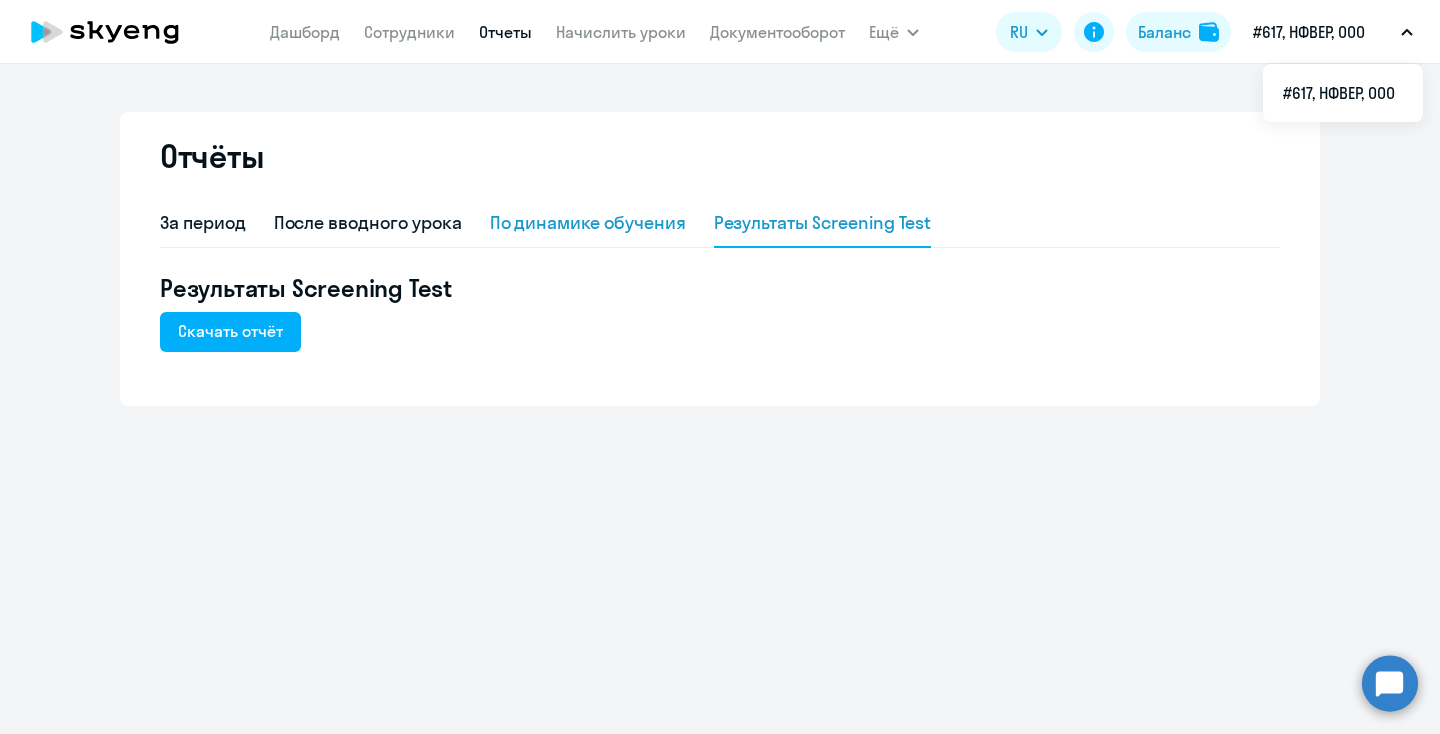 click on "По динамике обучения" 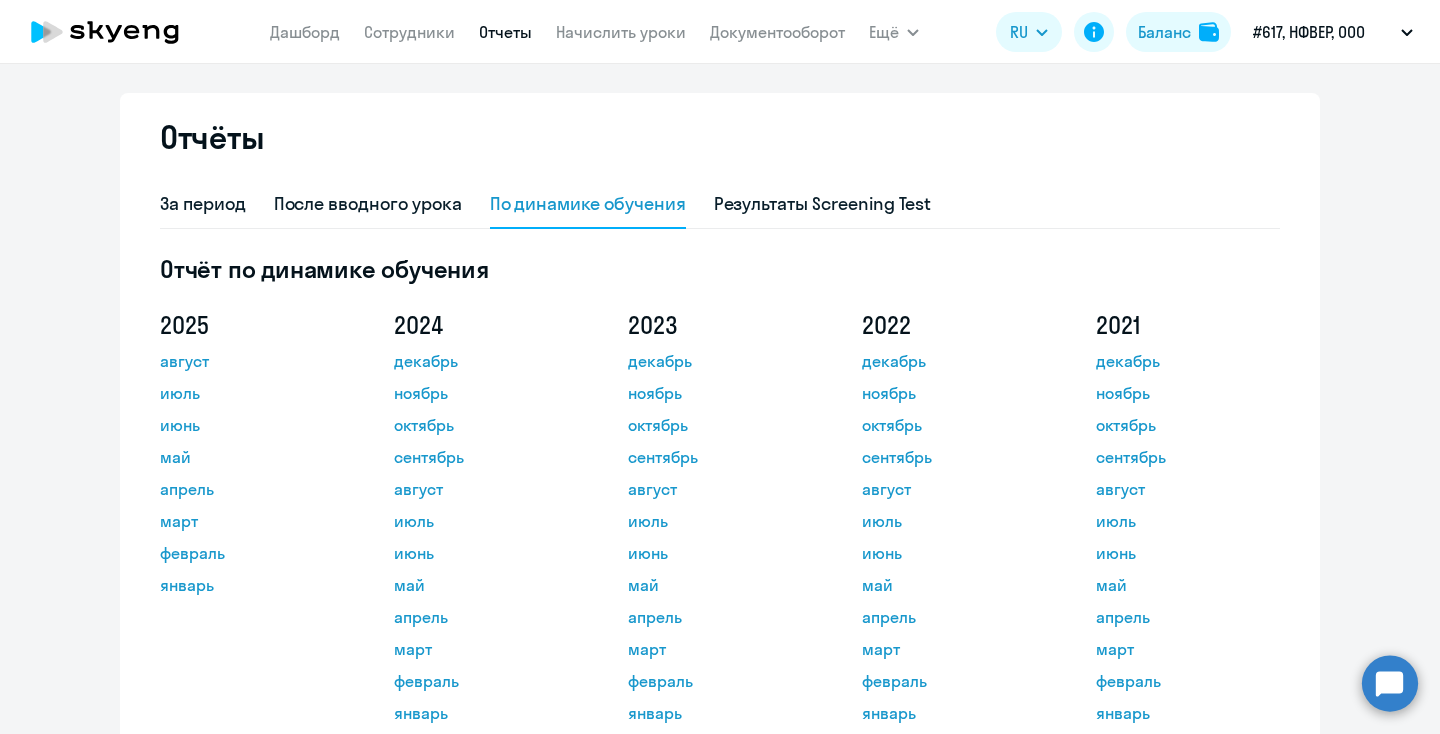 scroll, scrollTop: 23, scrollLeft: 0, axis: vertical 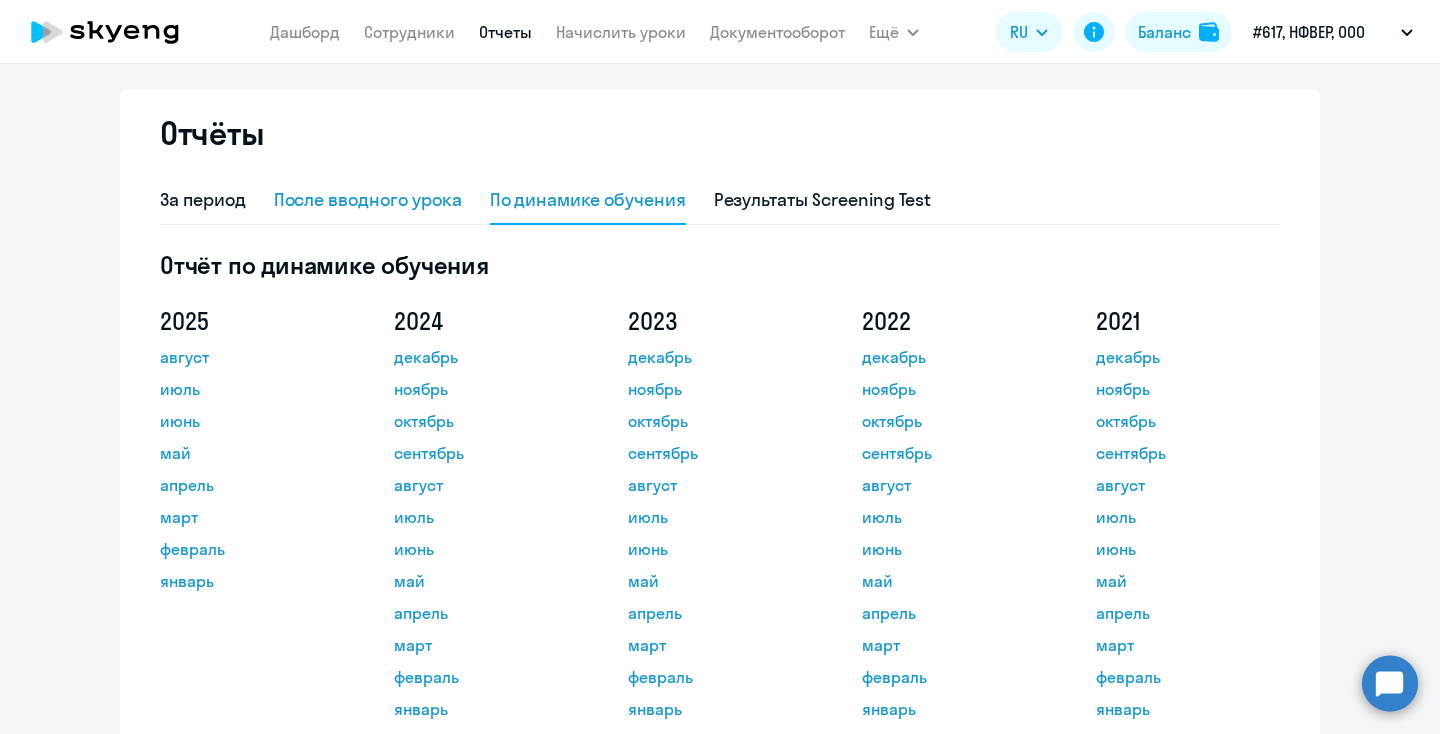 click on "После вводного урока" 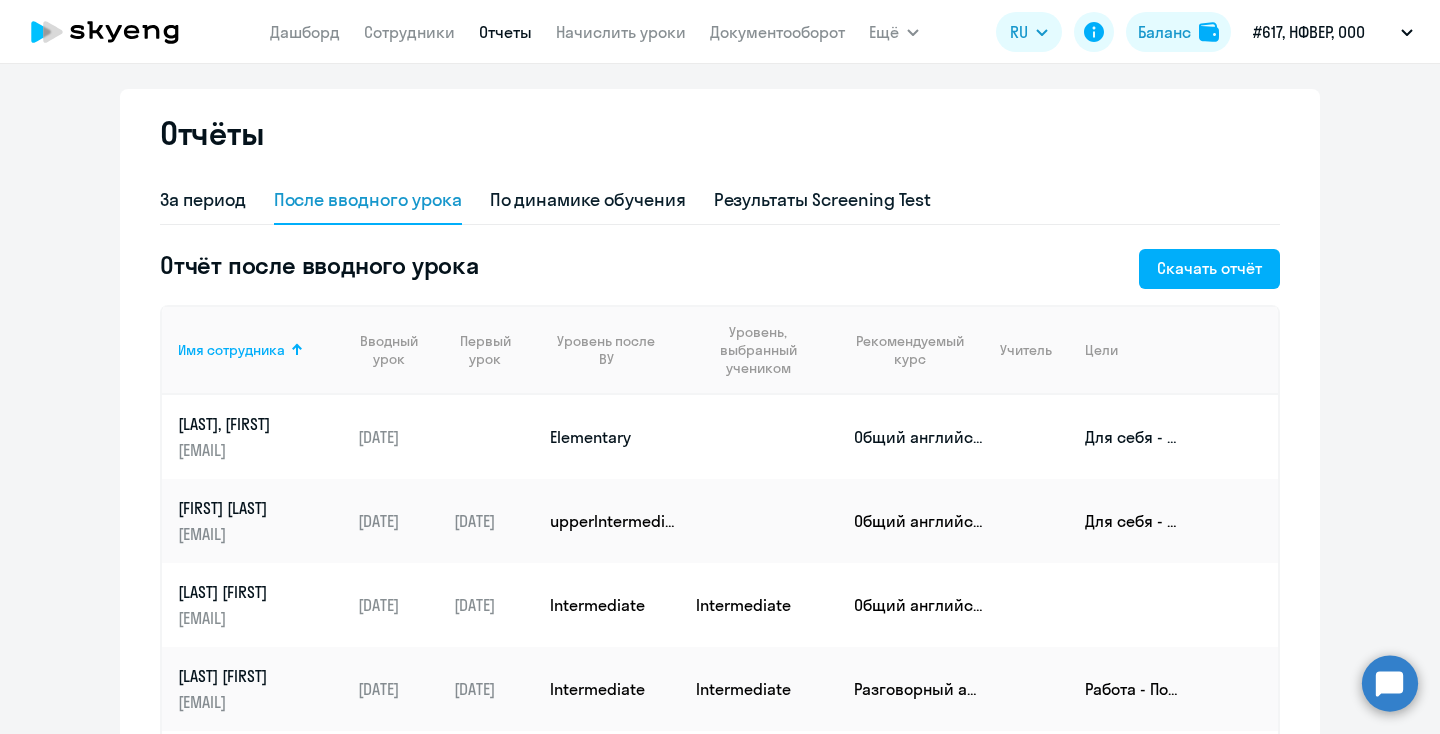 scroll, scrollTop: 18, scrollLeft: 0, axis: vertical 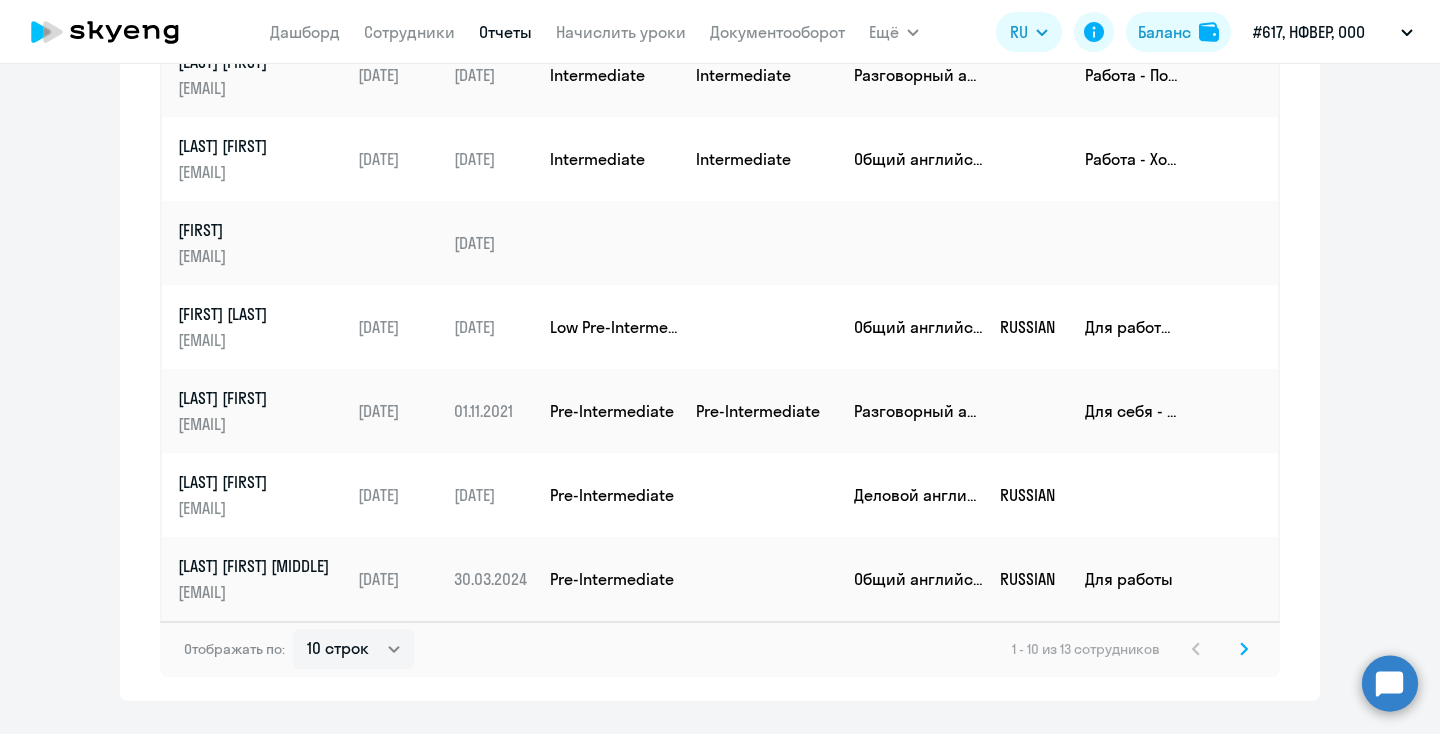 click on "1 - 10 из 13 сотрудников" 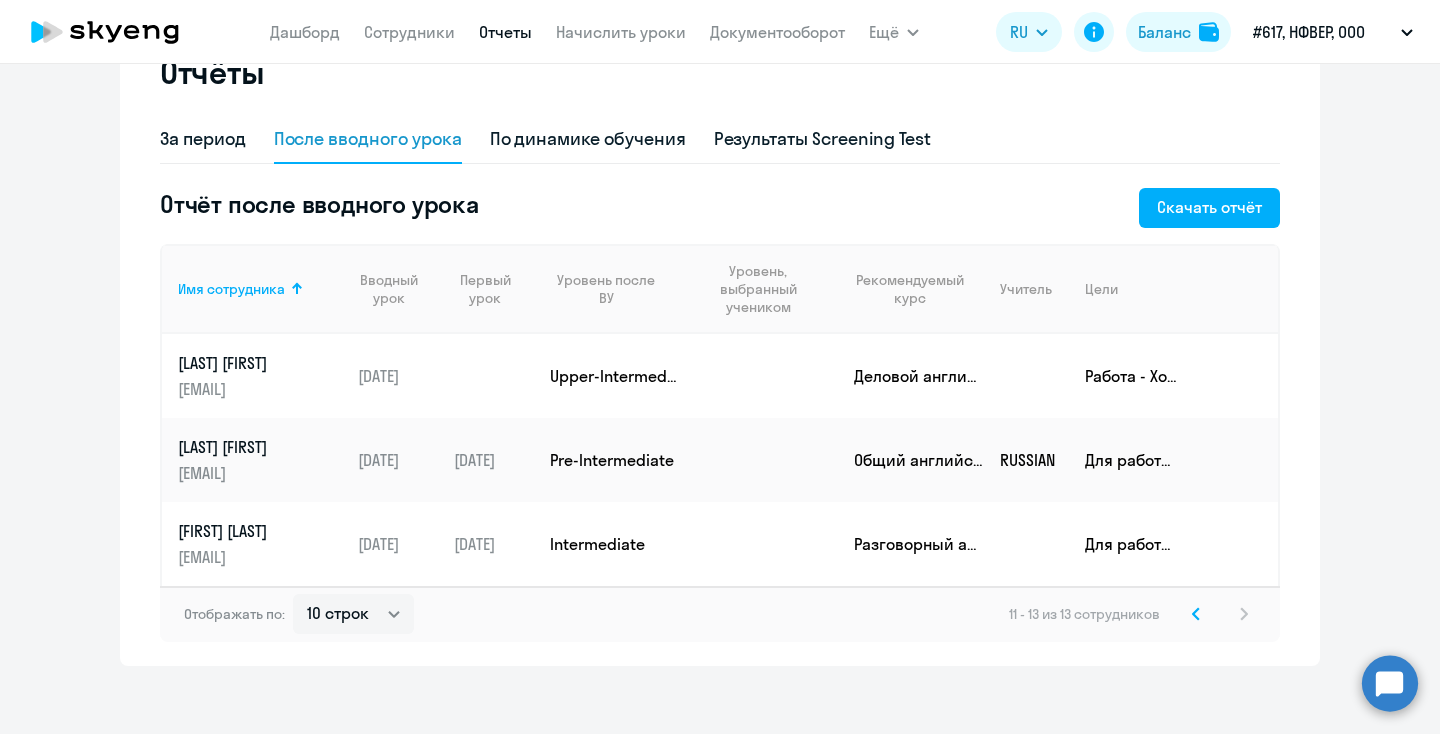scroll, scrollTop: 0, scrollLeft: 0, axis: both 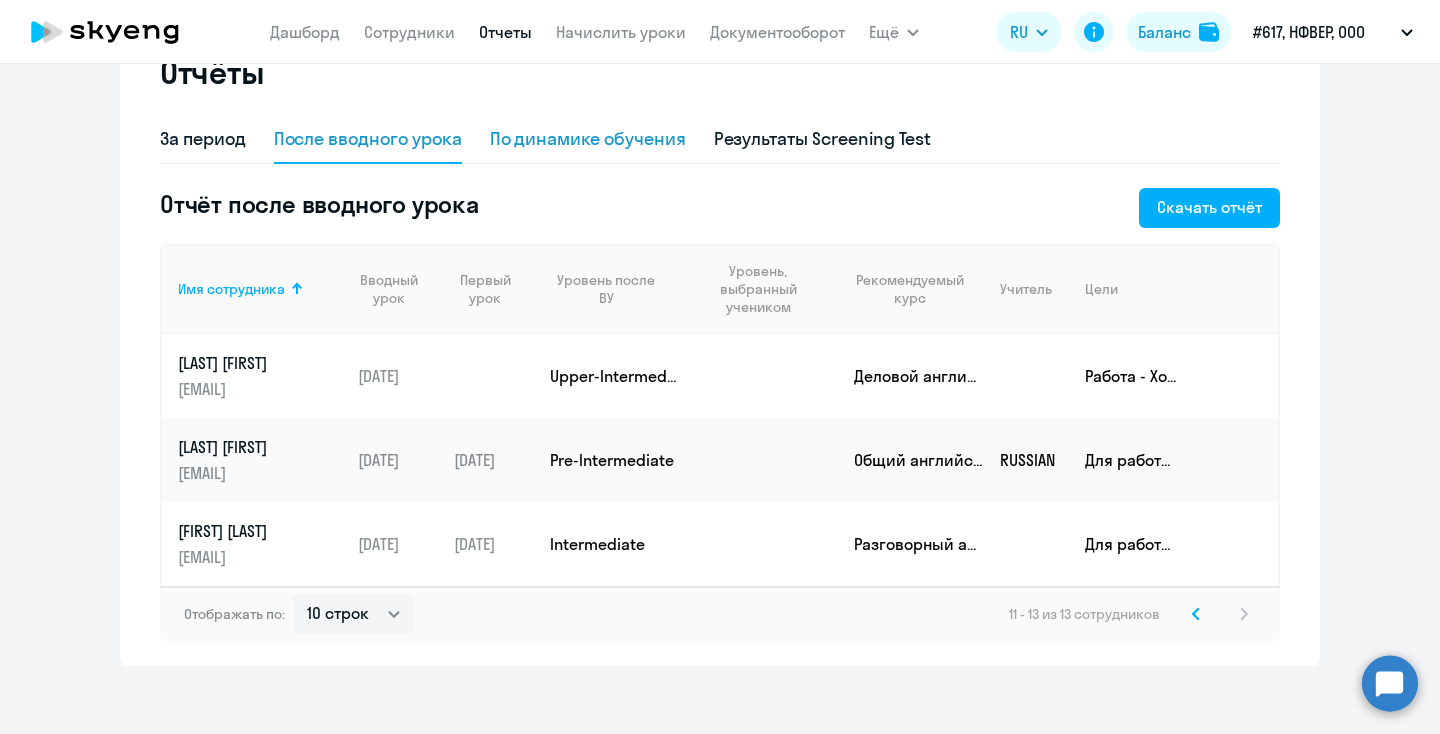 click on "По динамике обучения" 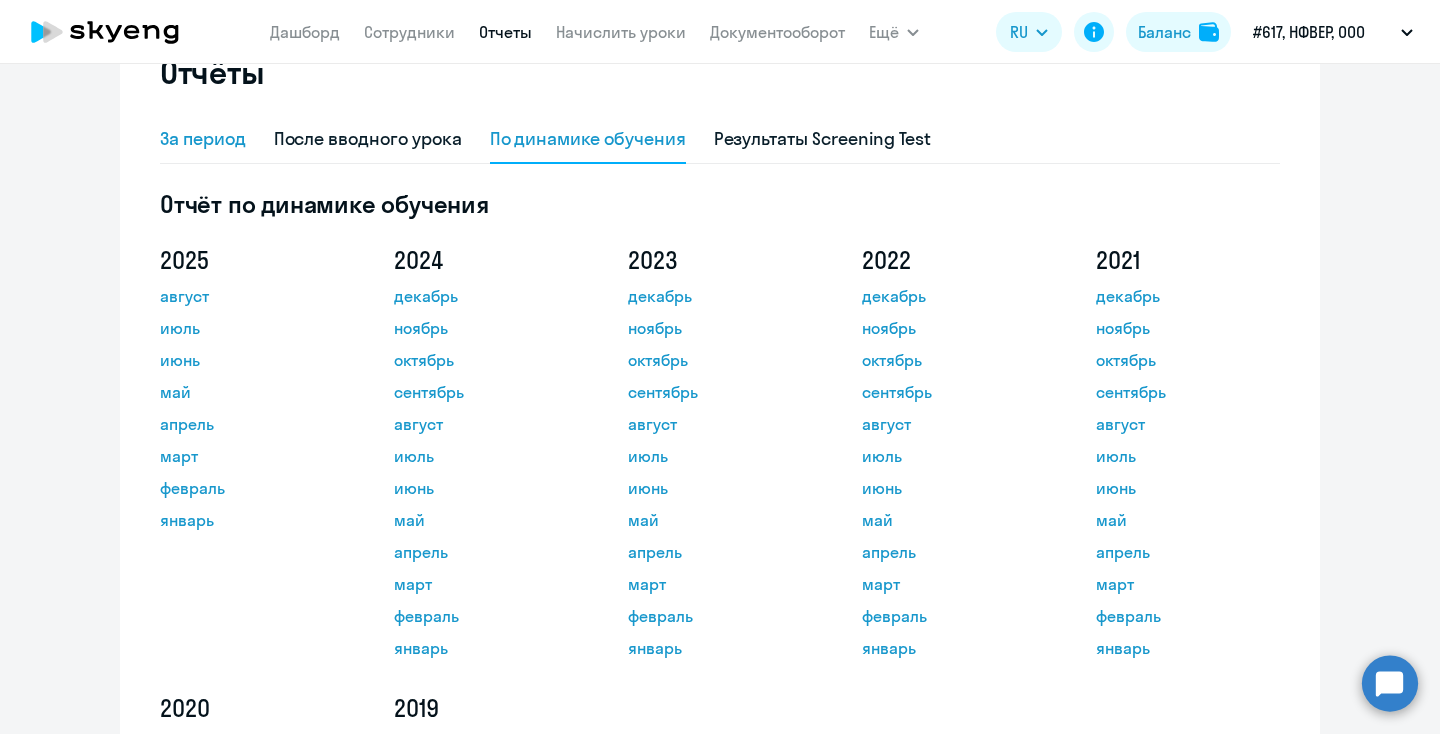 click on "За период" 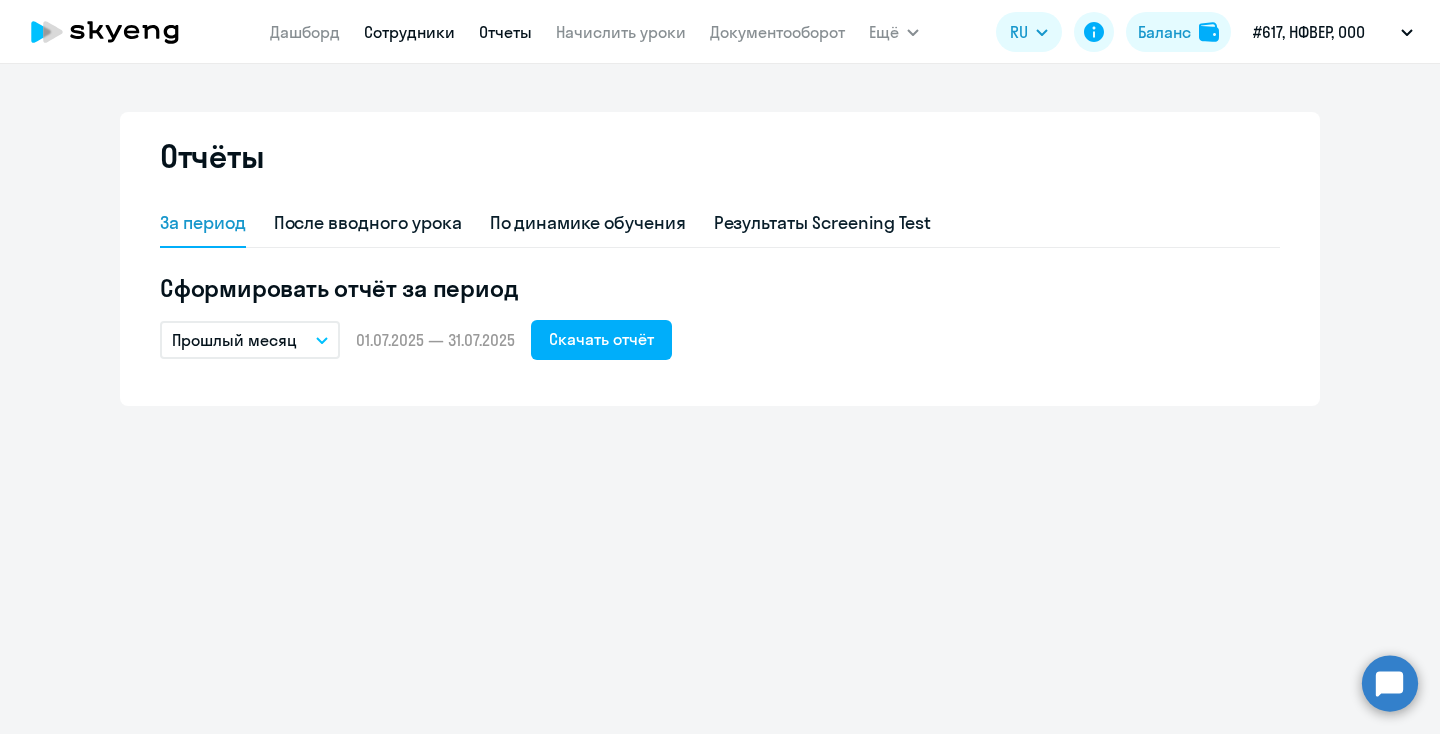 click on "Сотрудники" at bounding box center [409, 32] 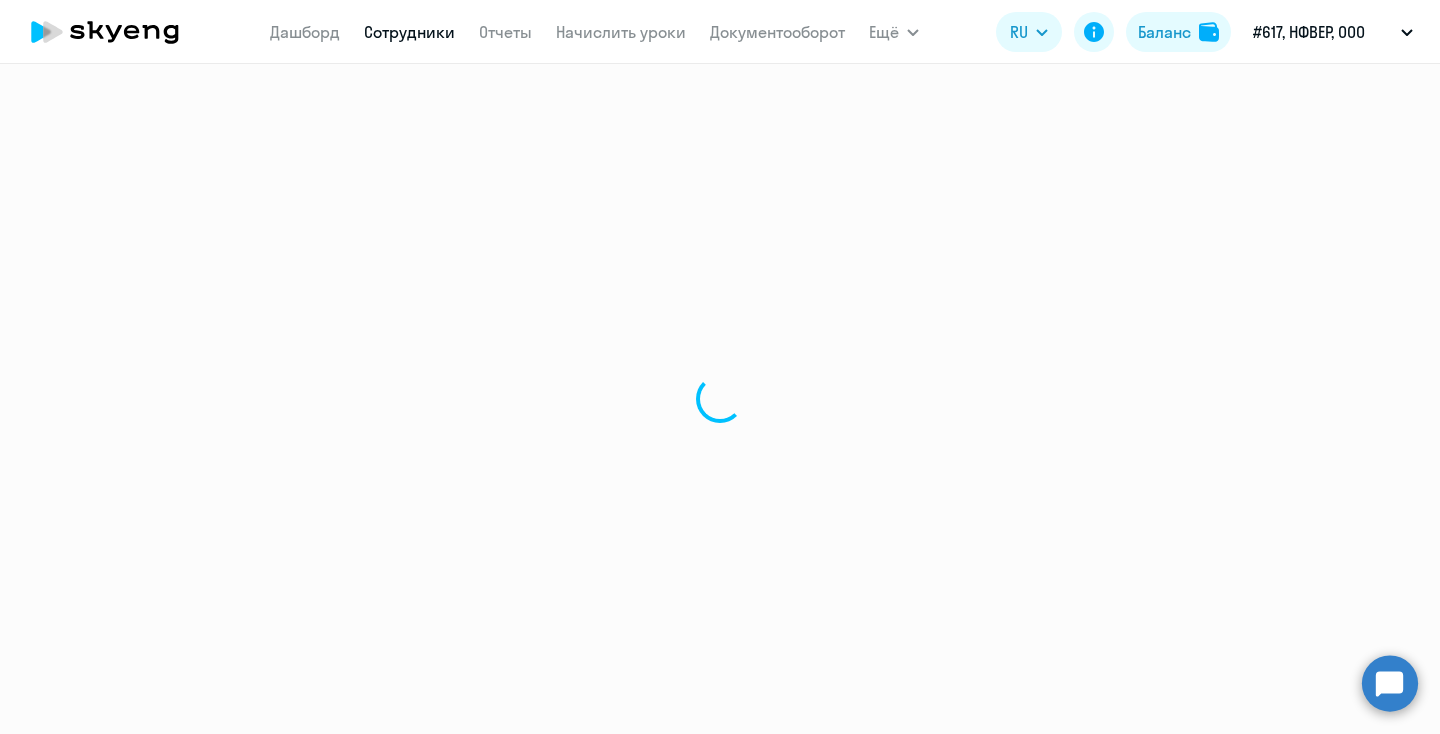 select on "30" 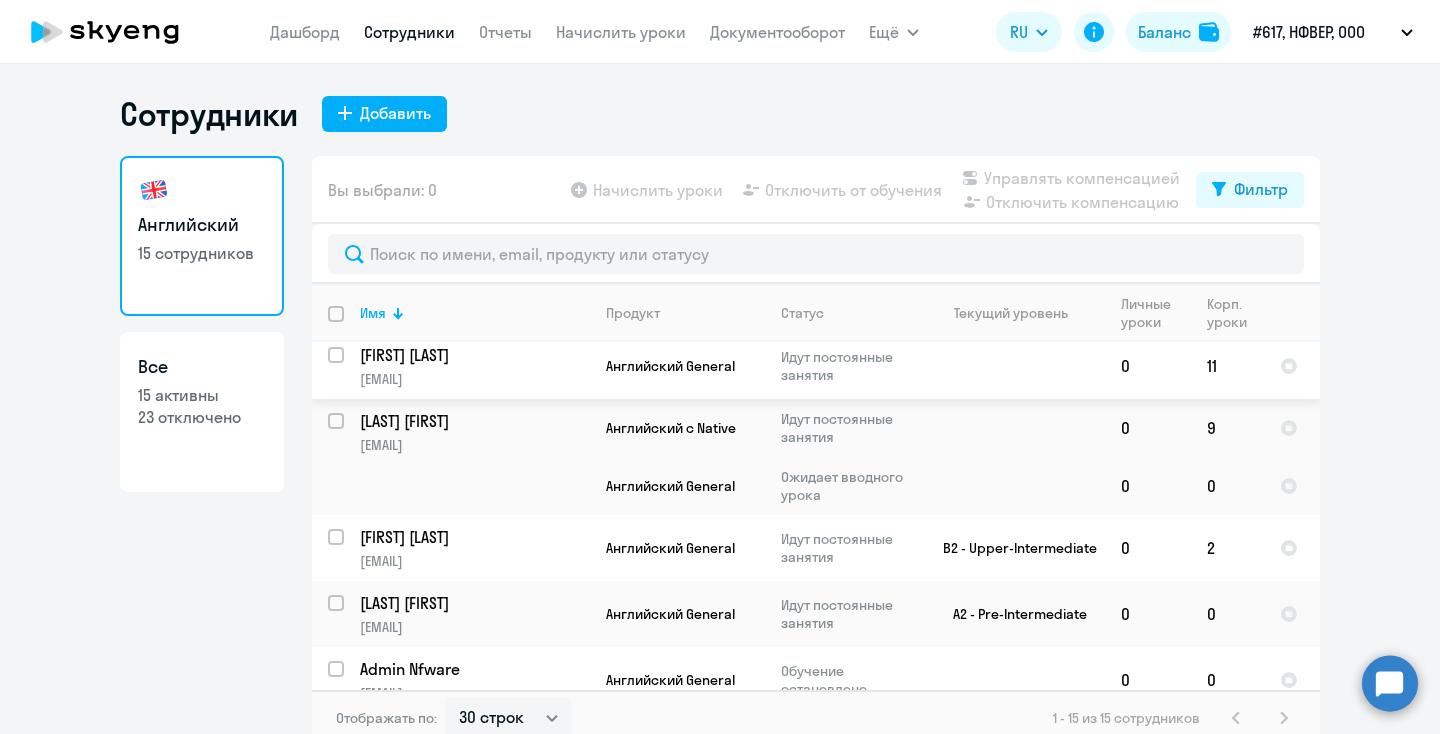 scroll, scrollTop: 731, scrollLeft: 0, axis: vertical 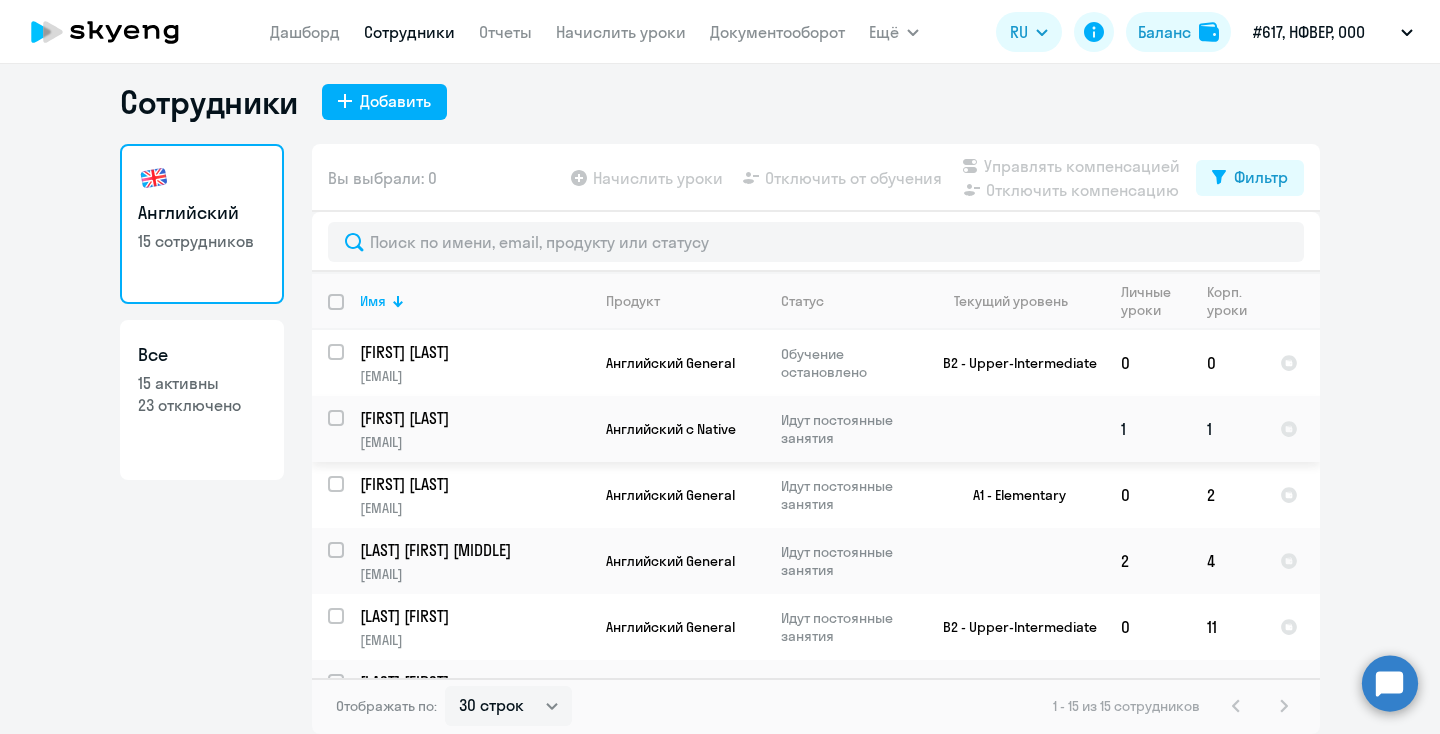 click on "[FIRST] [LAST]" 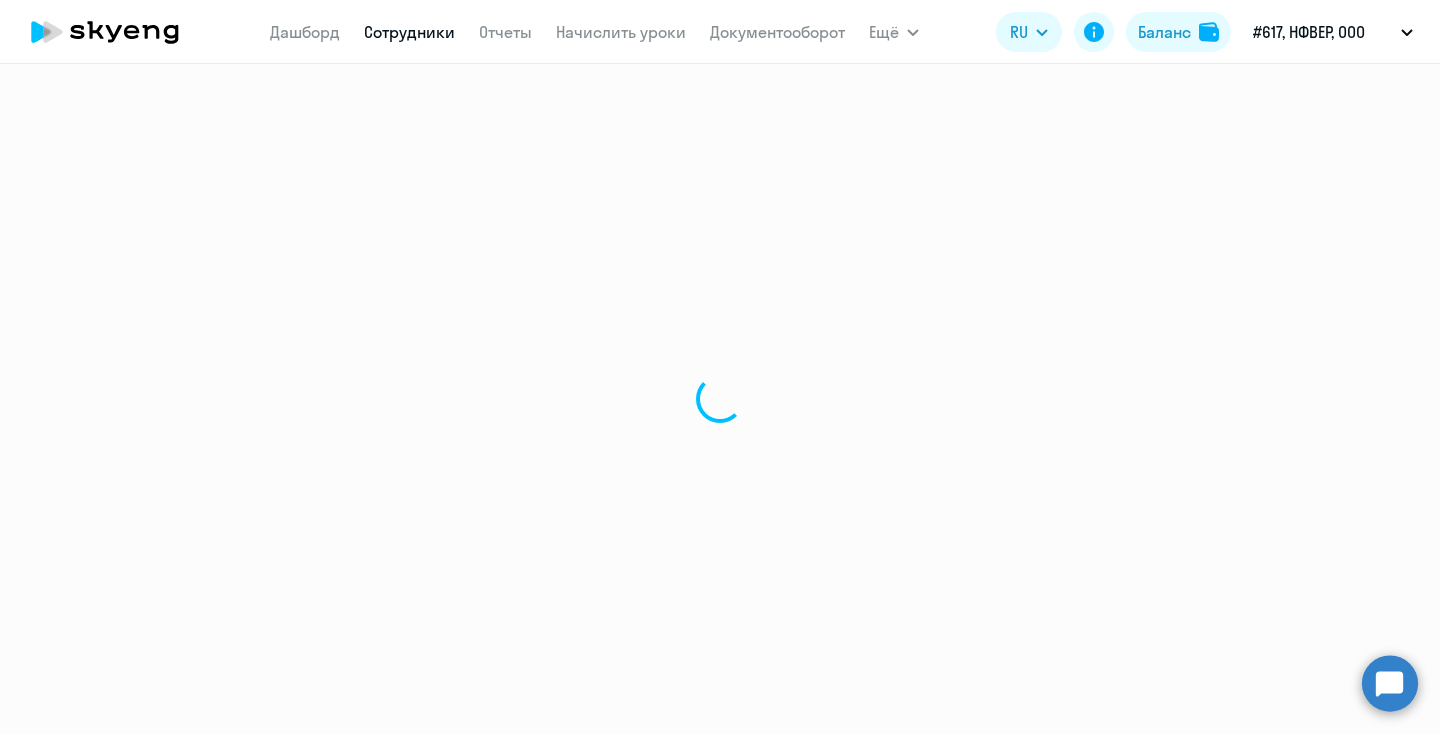 select on "english" 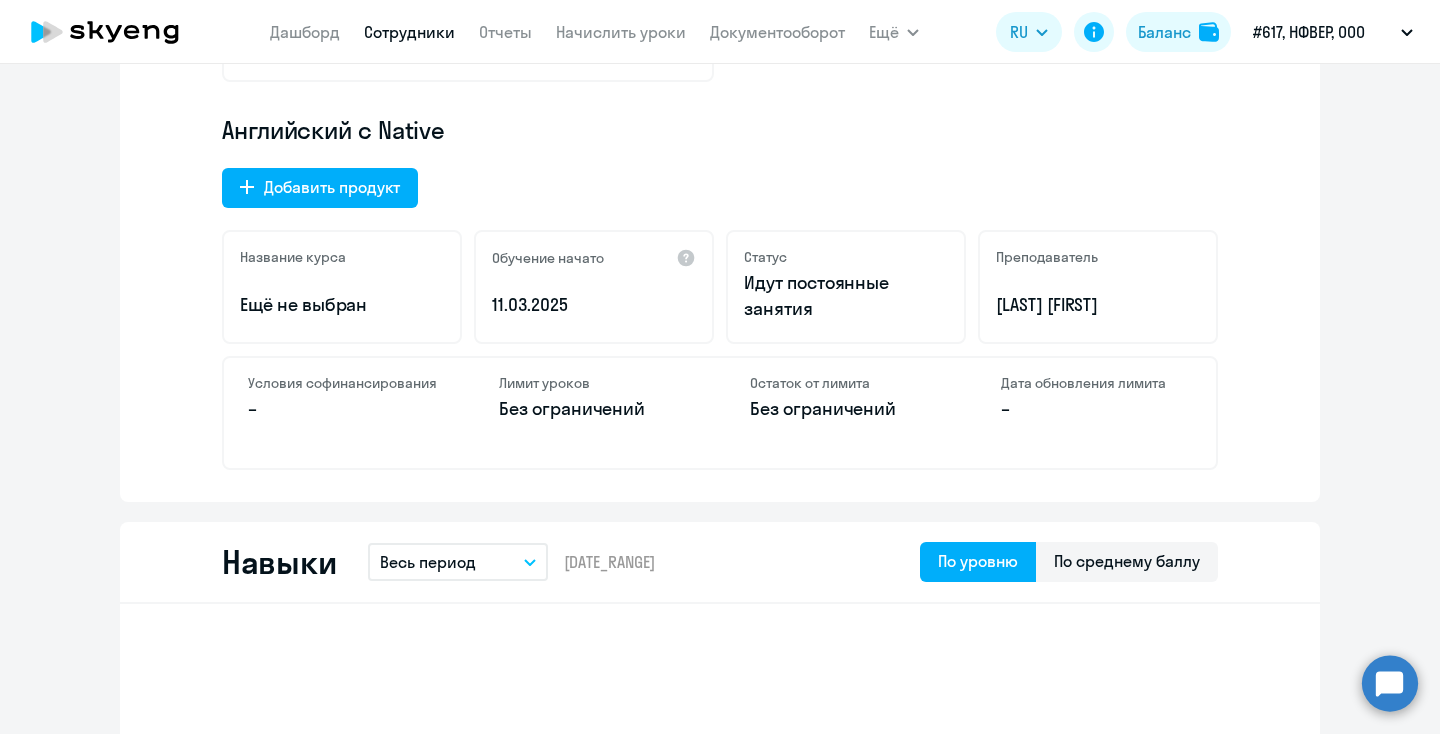 scroll, scrollTop: 613, scrollLeft: 0, axis: vertical 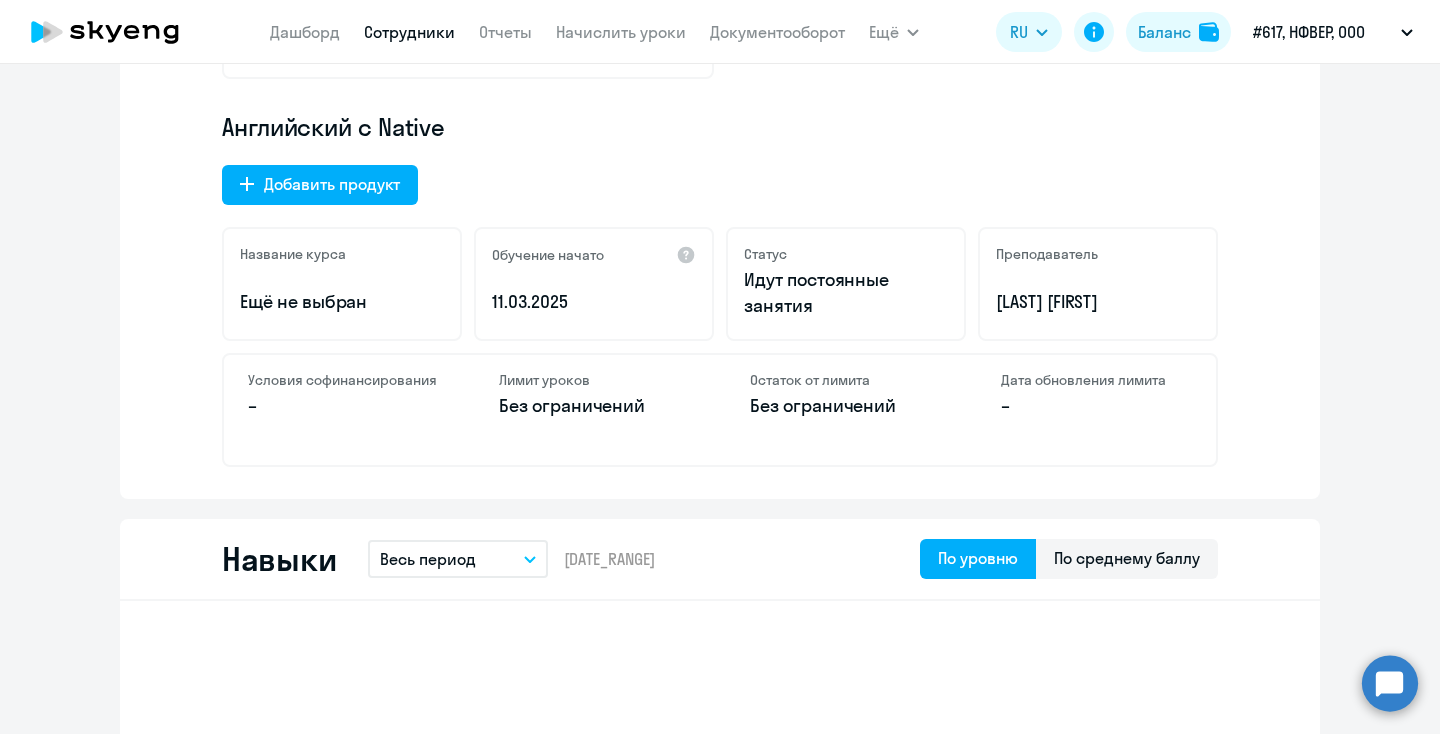 click on "Весь период" at bounding box center [458, 559] 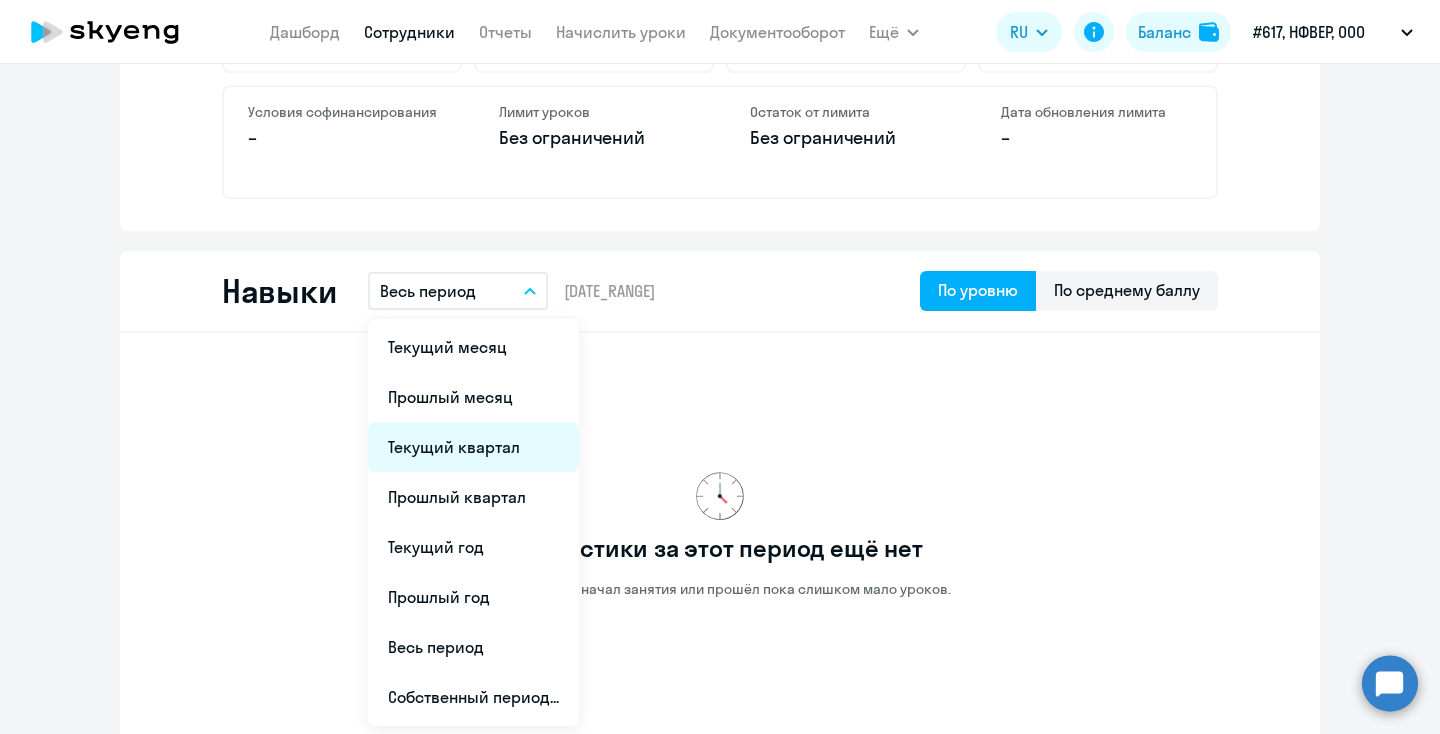 scroll, scrollTop: 882, scrollLeft: 0, axis: vertical 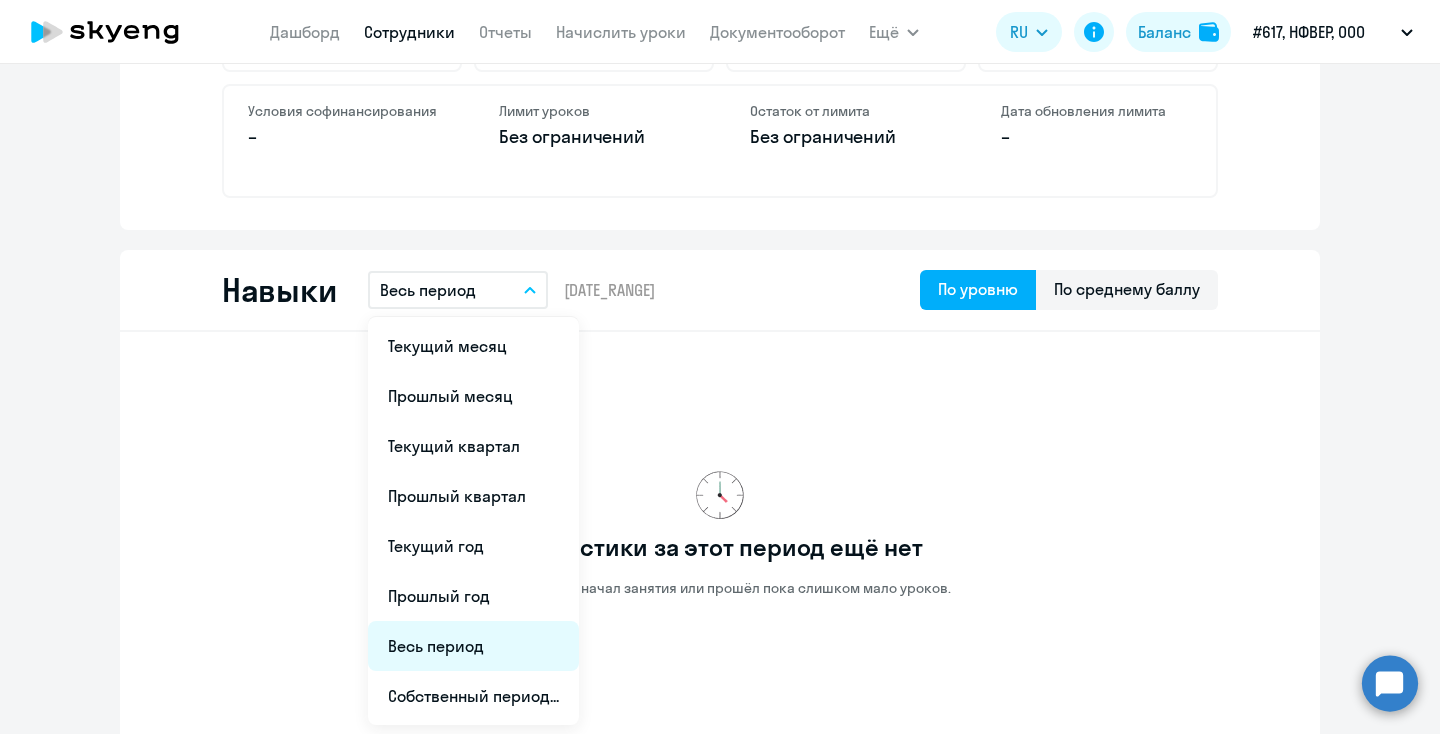 click on "Весь период" at bounding box center [473, 646] 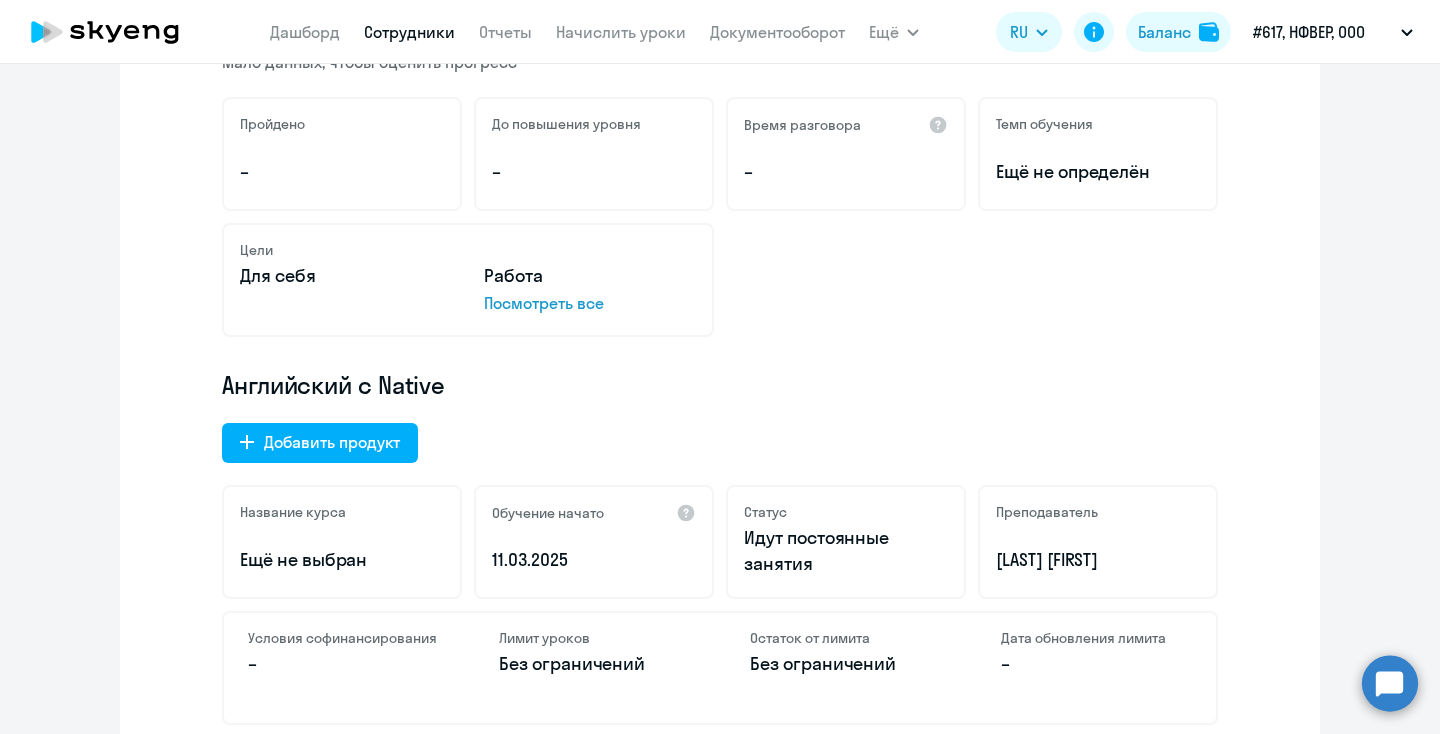 scroll, scrollTop: 306, scrollLeft: 0, axis: vertical 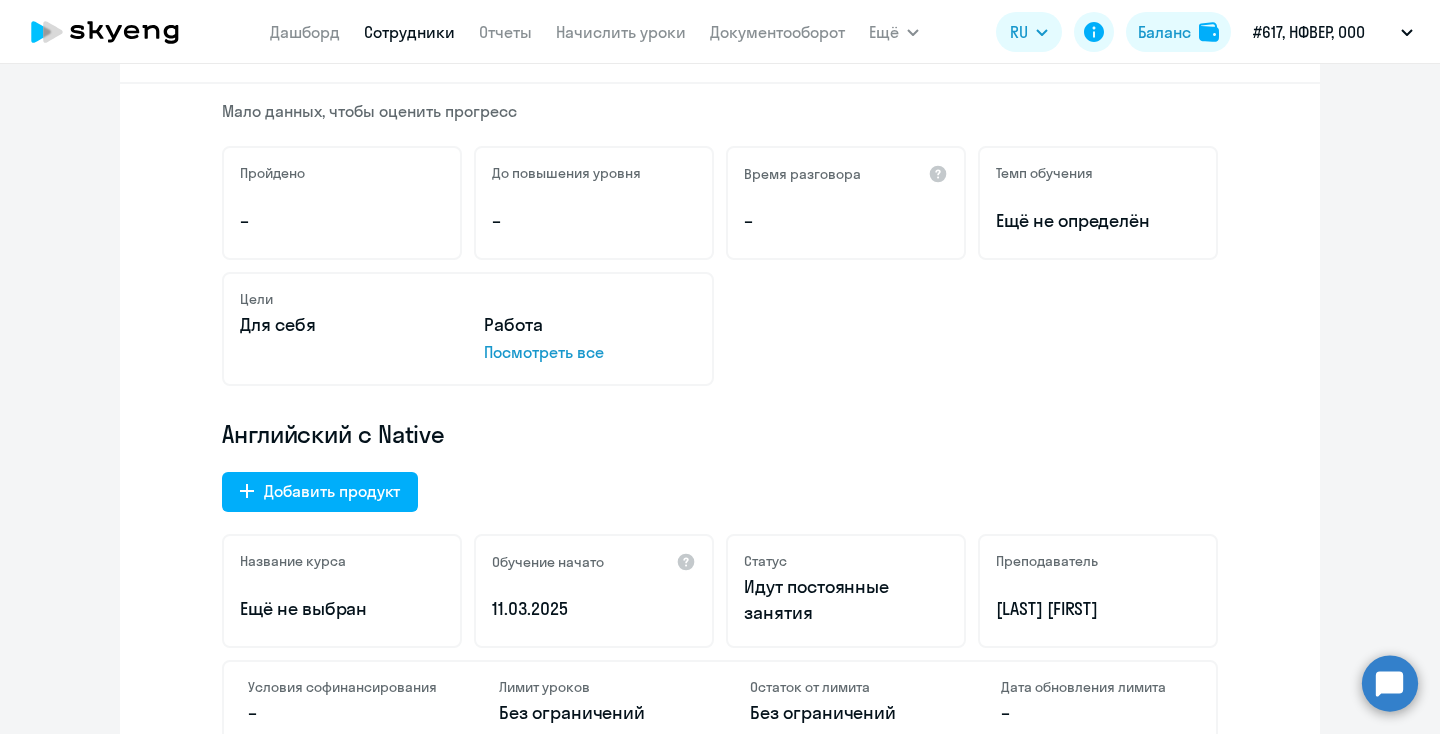 click on "Посмотреть все" 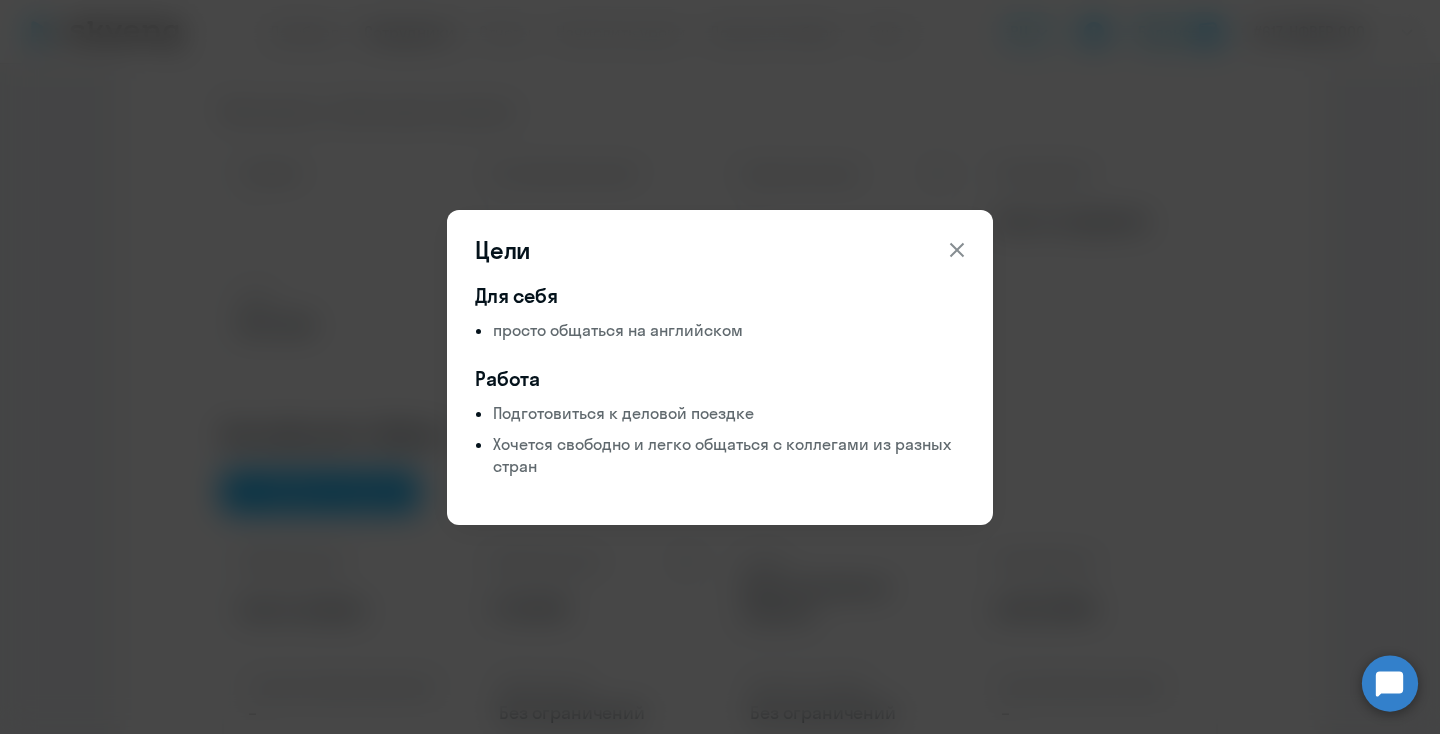click 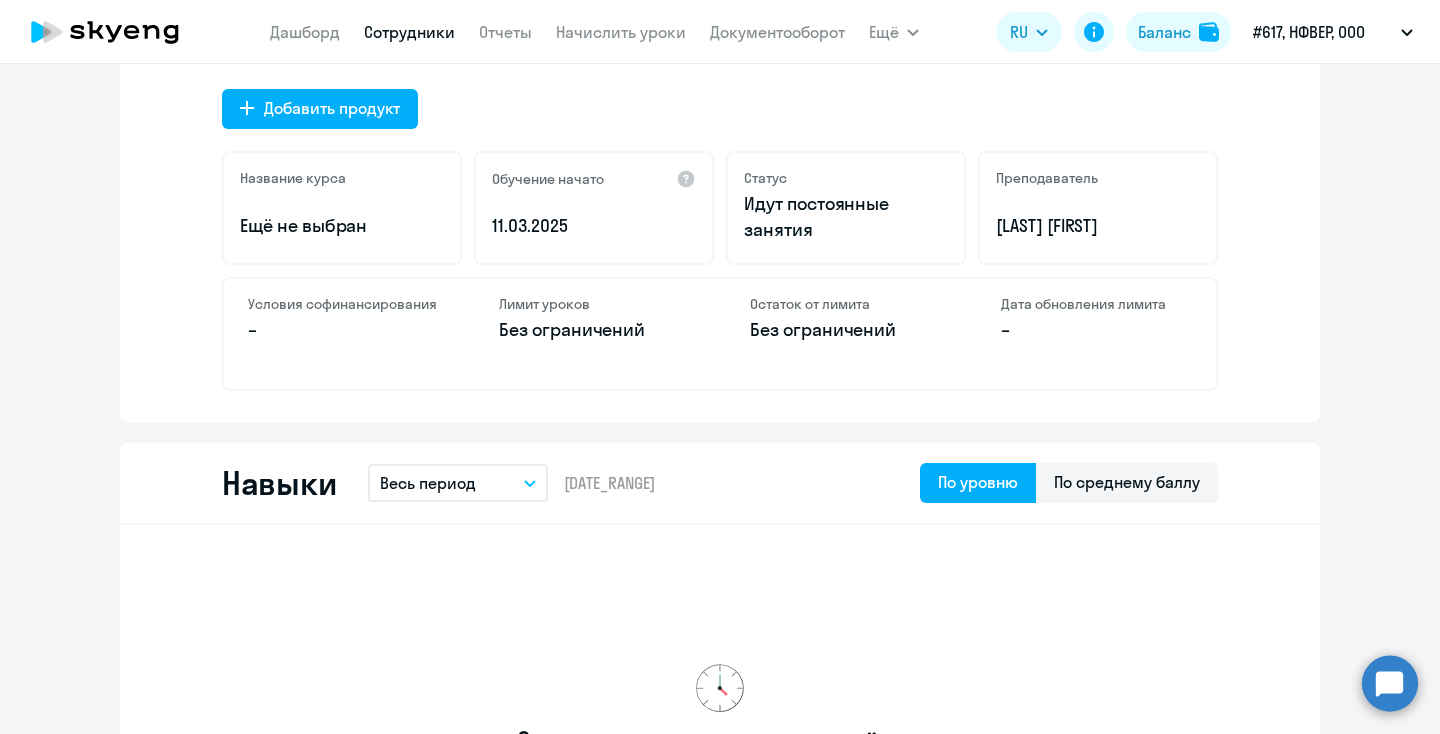 scroll, scrollTop: 717, scrollLeft: 0, axis: vertical 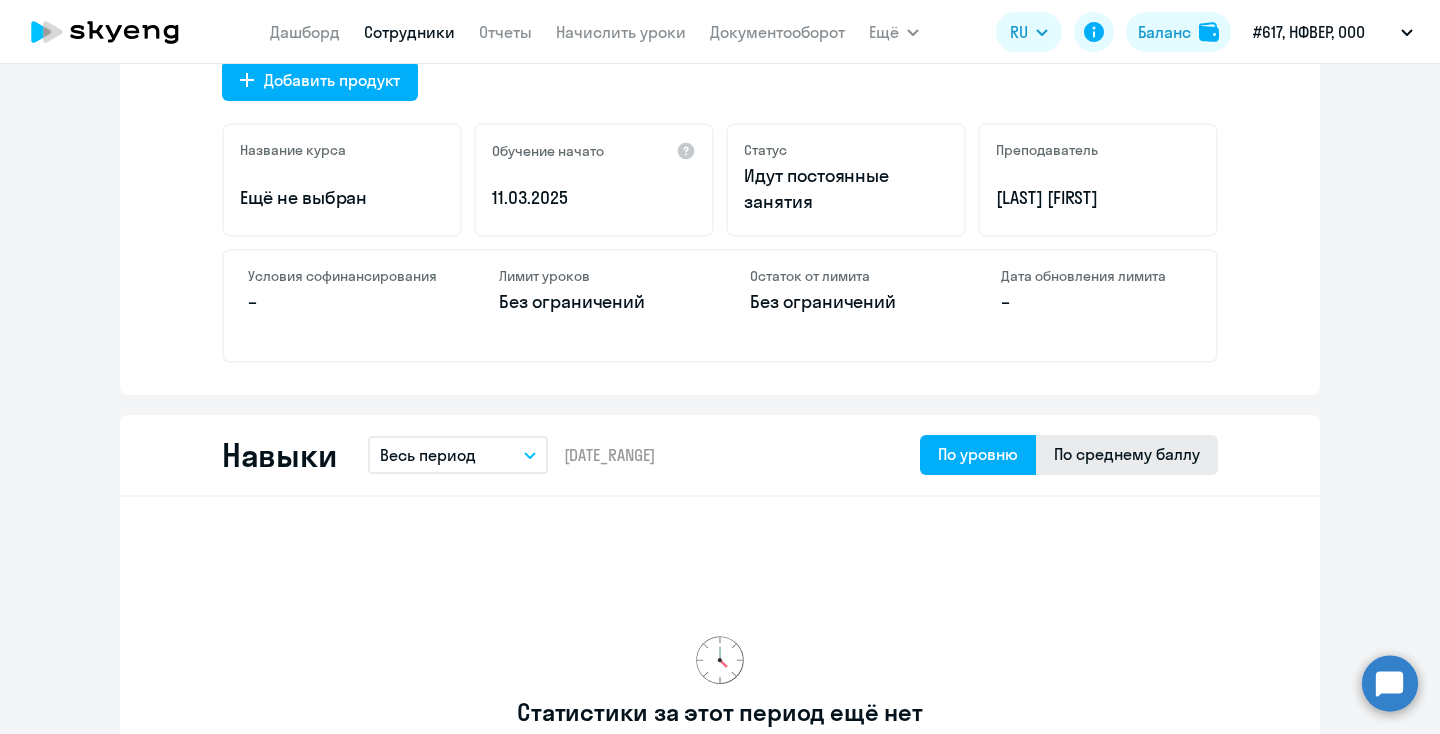 click on "По среднему баллу" 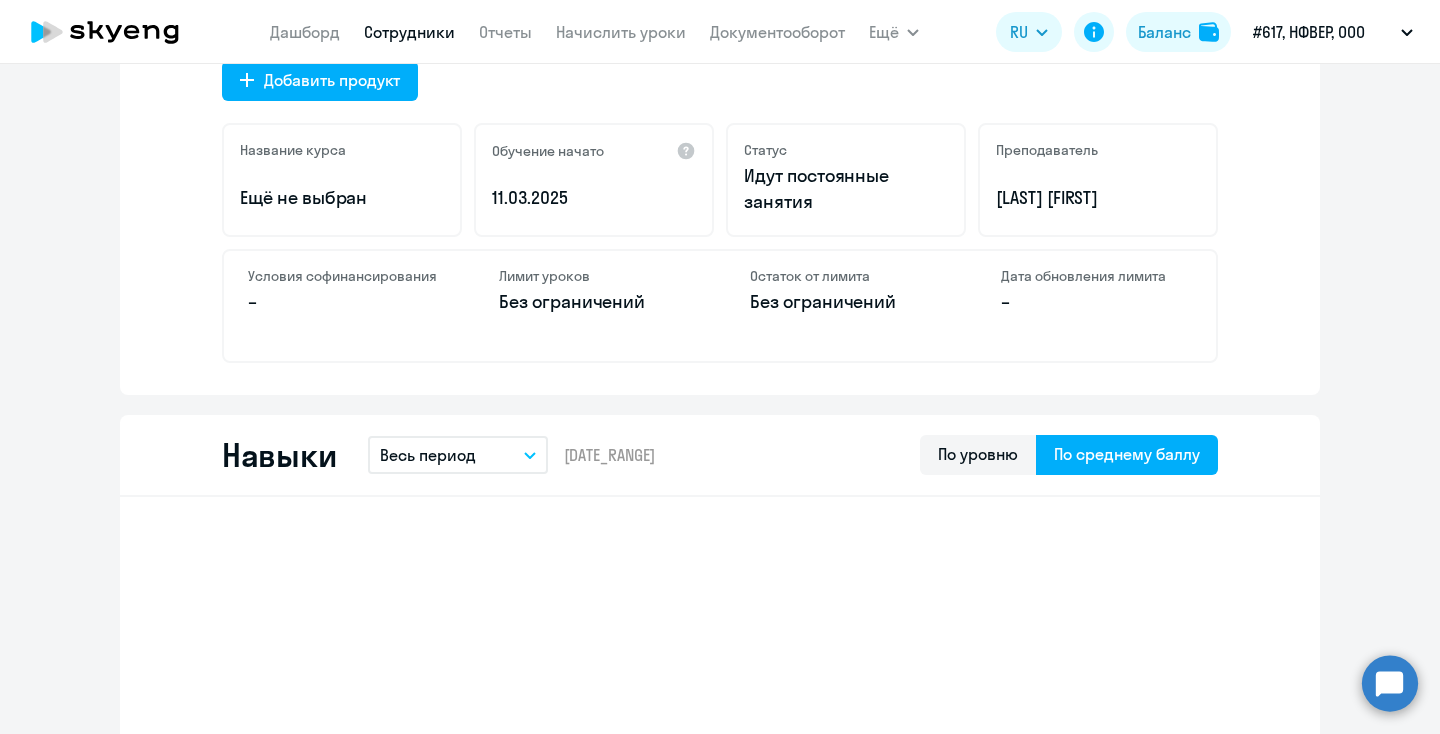 click on "Весь период" at bounding box center [458, 455] 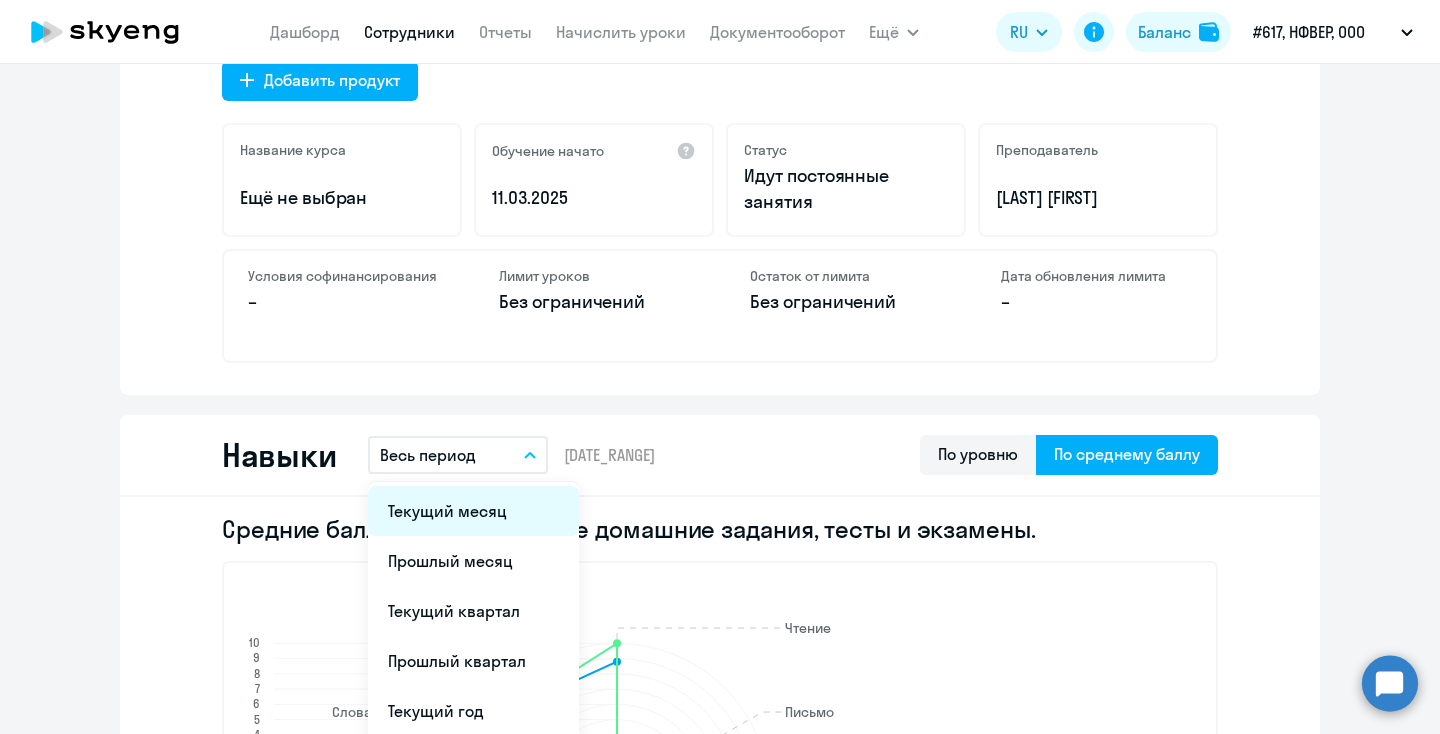 click on "Текущий месяц" at bounding box center [473, 511] 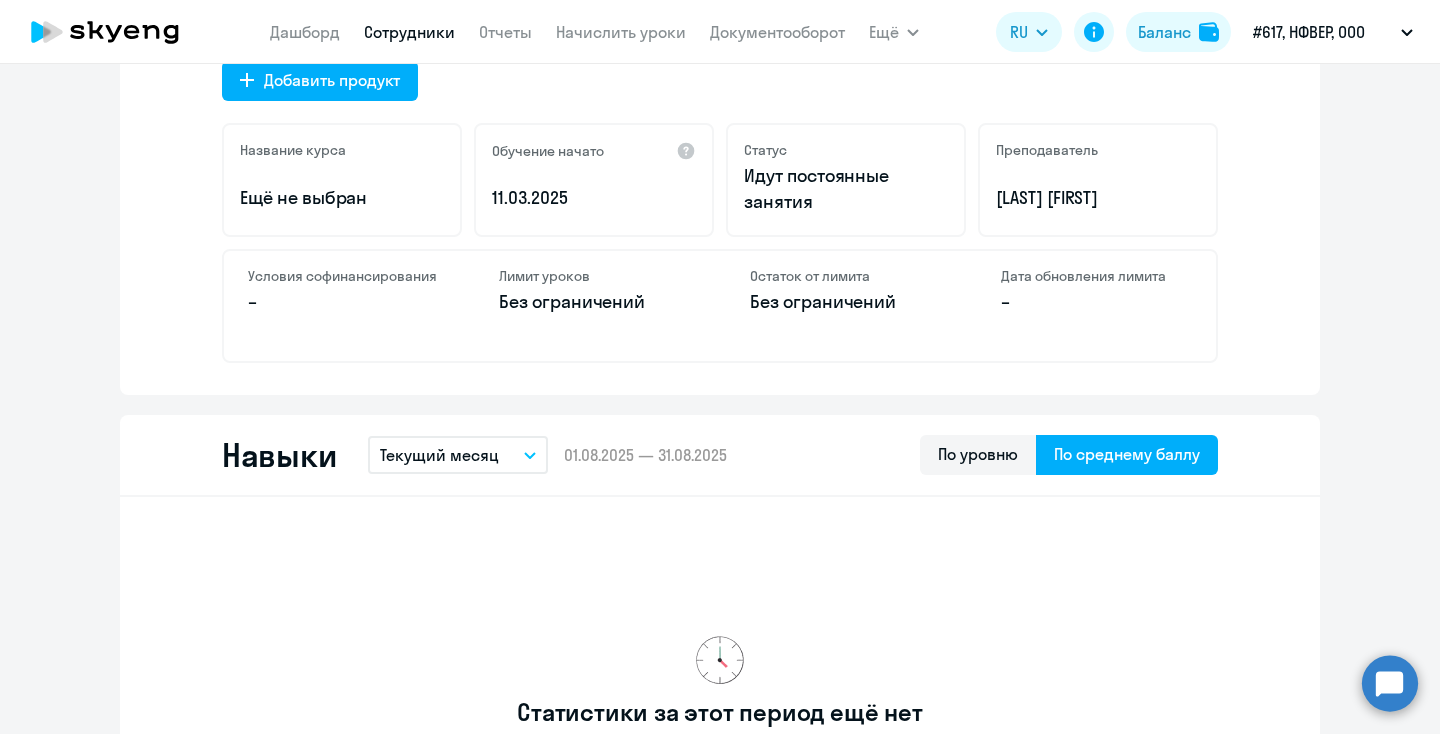 click on "Текущий месяц" at bounding box center [439, 455] 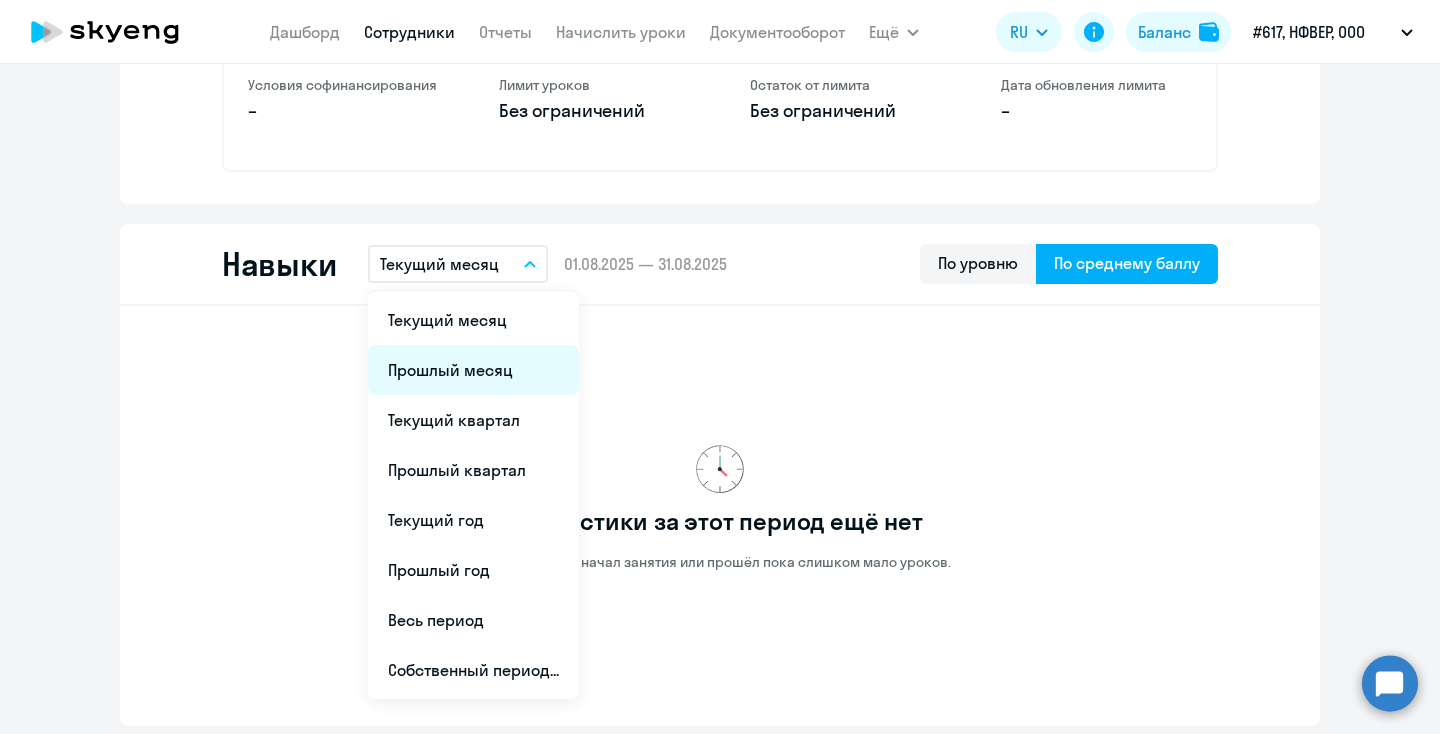 scroll, scrollTop: 935, scrollLeft: 0, axis: vertical 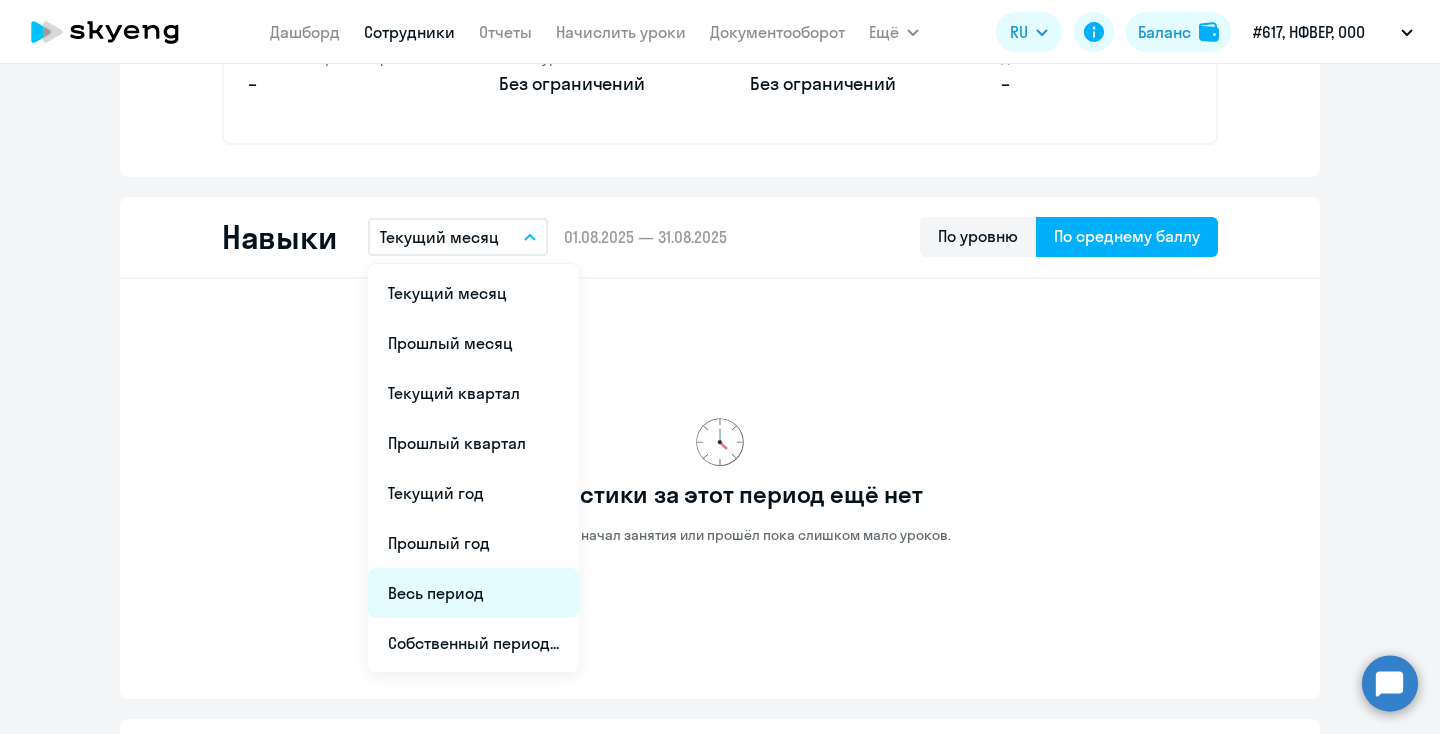 click on "Весь период" at bounding box center (473, 593) 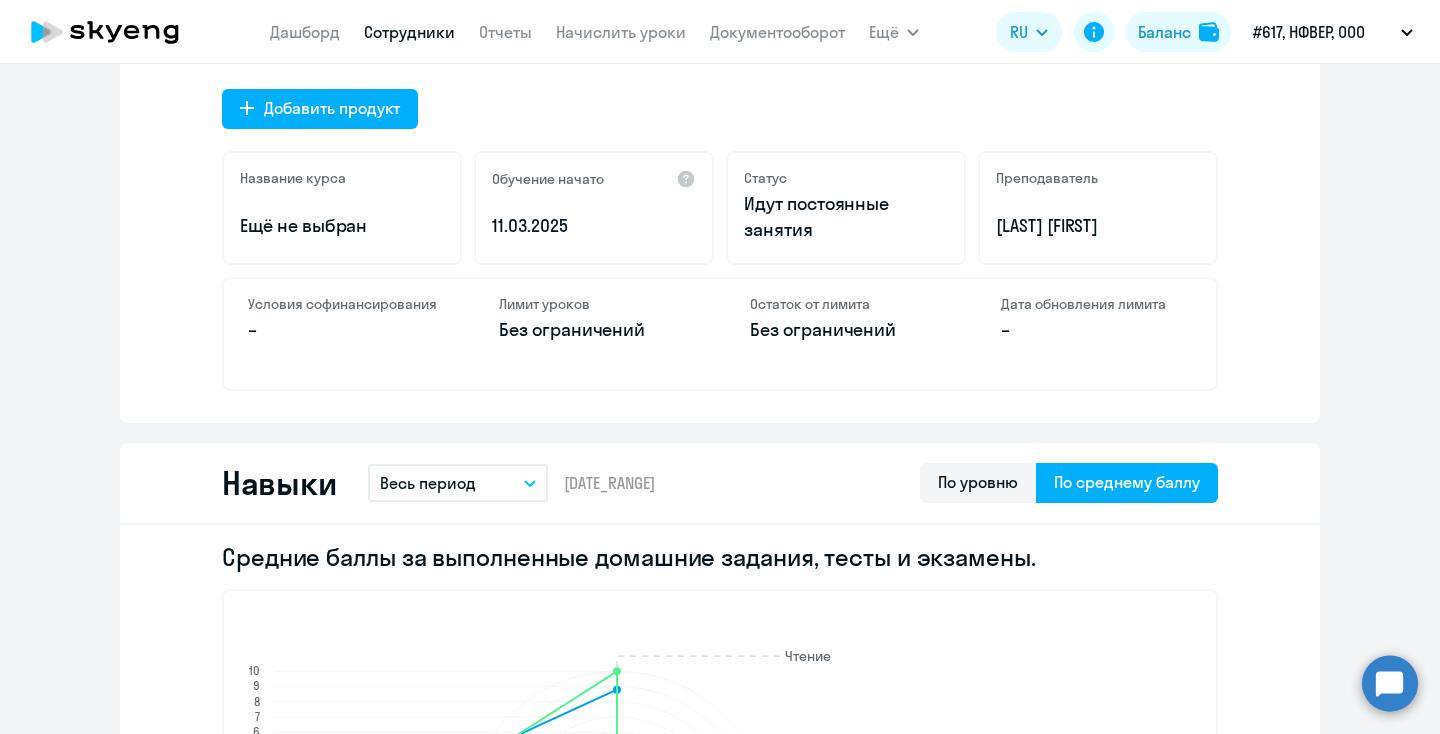 scroll, scrollTop: 761, scrollLeft: 0, axis: vertical 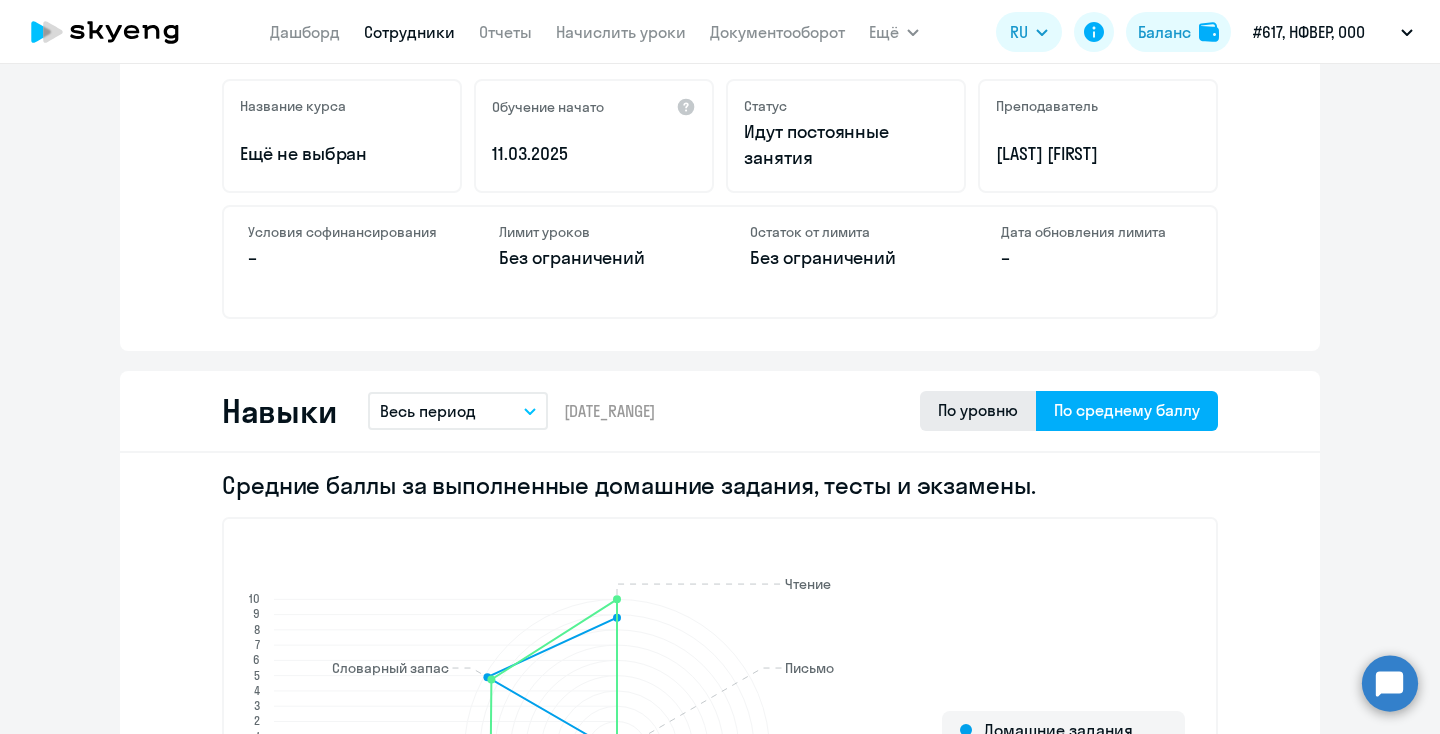 click on "По уровню" 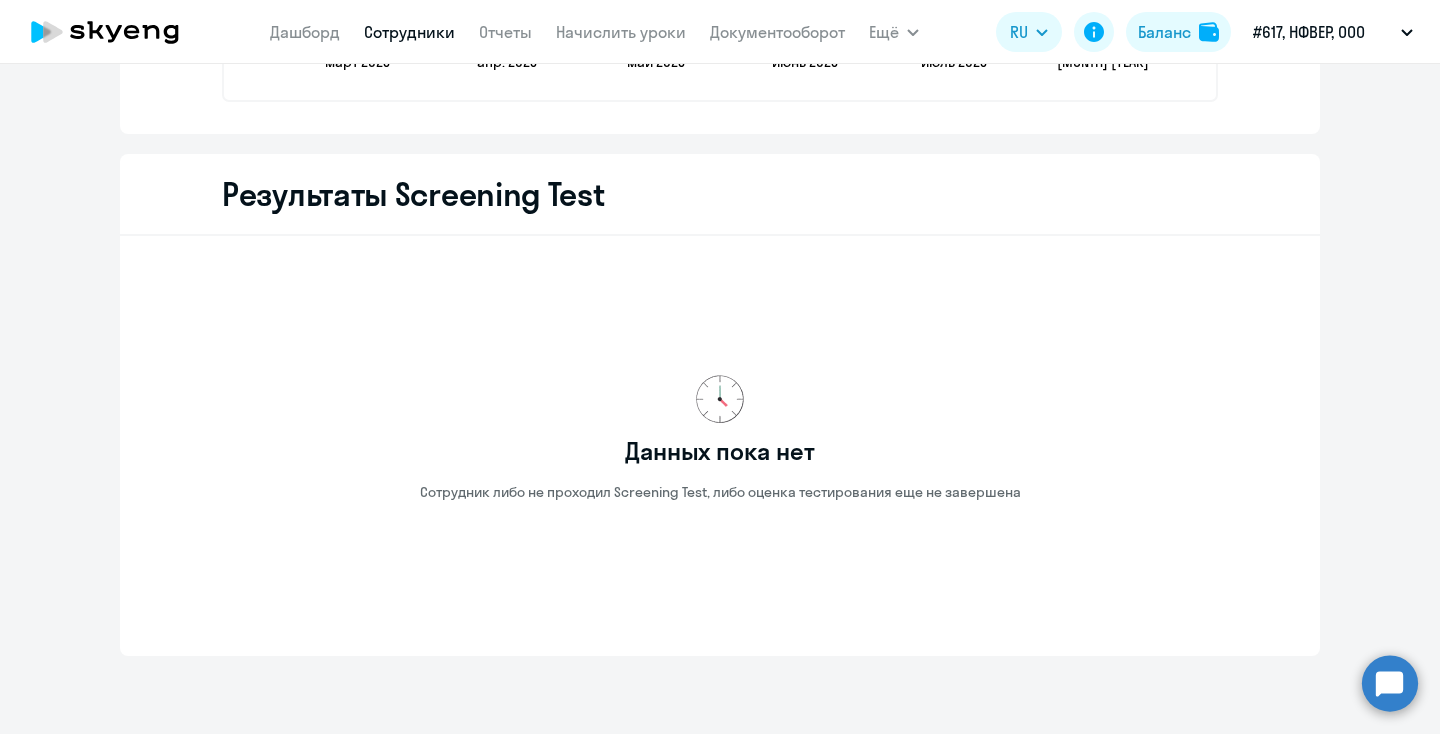 scroll, scrollTop: 3109, scrollLeft: 0, axis: vertical 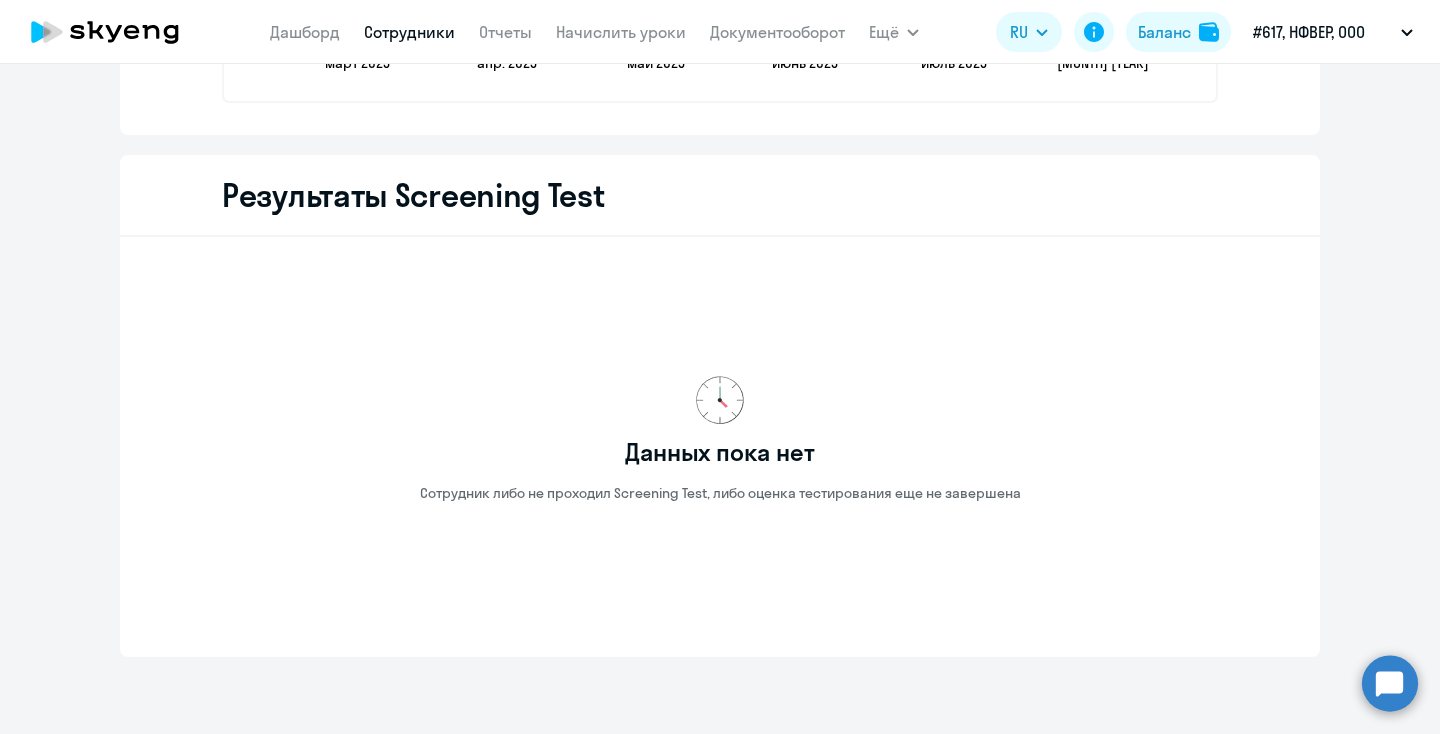 drag, startPoint x: 179, startPoint y: 193, endPoint x: 874, endPoint y: 464, distance: 745.9665 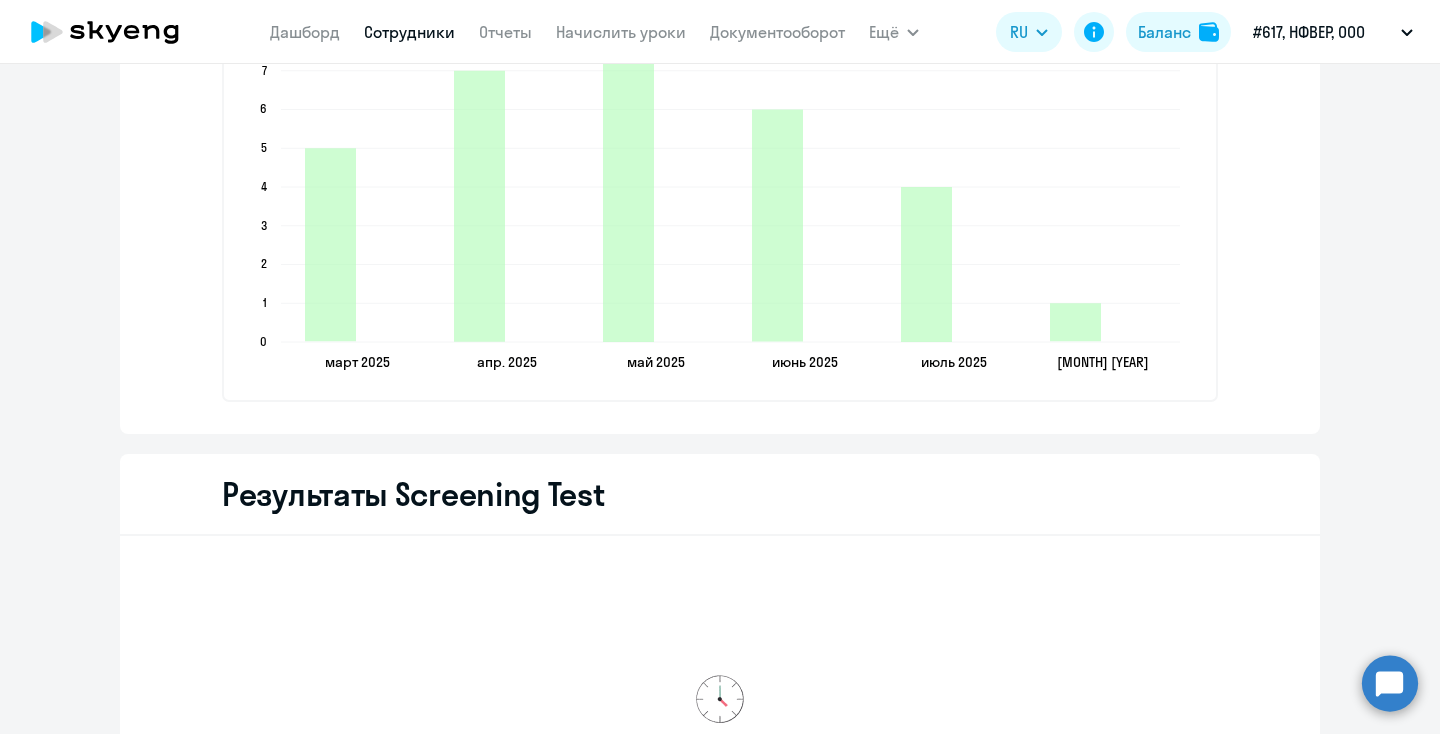 scroll, scrollTop: 2754, scrollLeft: 0, axis: vertical 